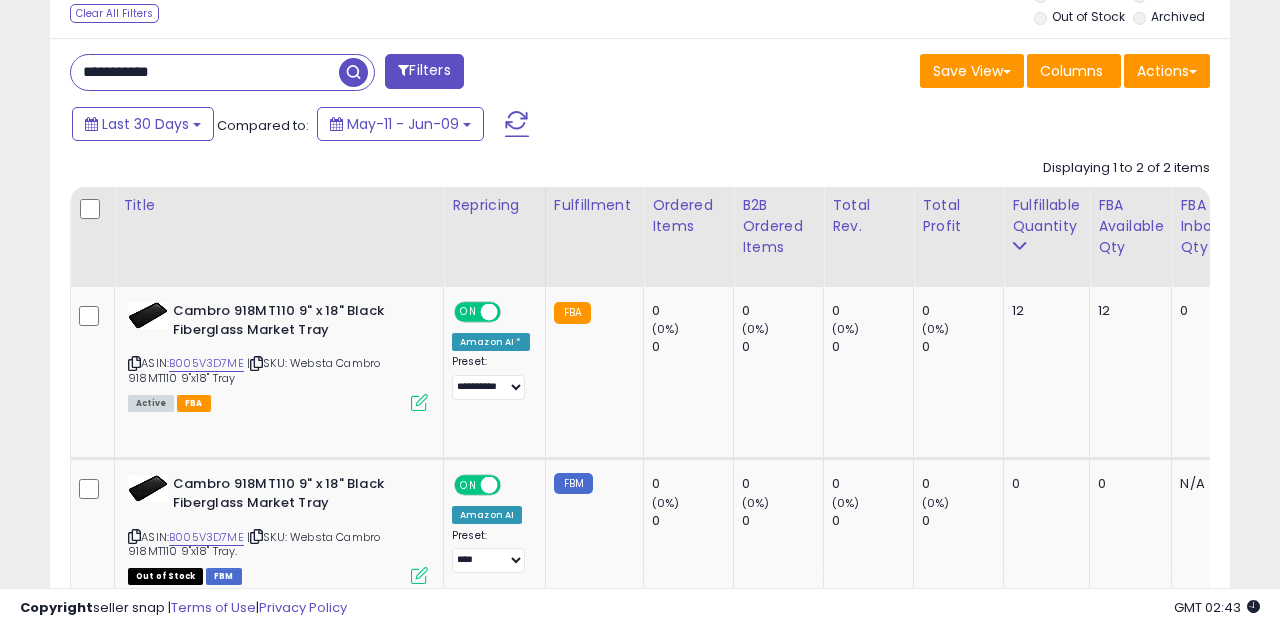 scroll, scrollTop: 784, scrollLeft: 0, axis: vertical 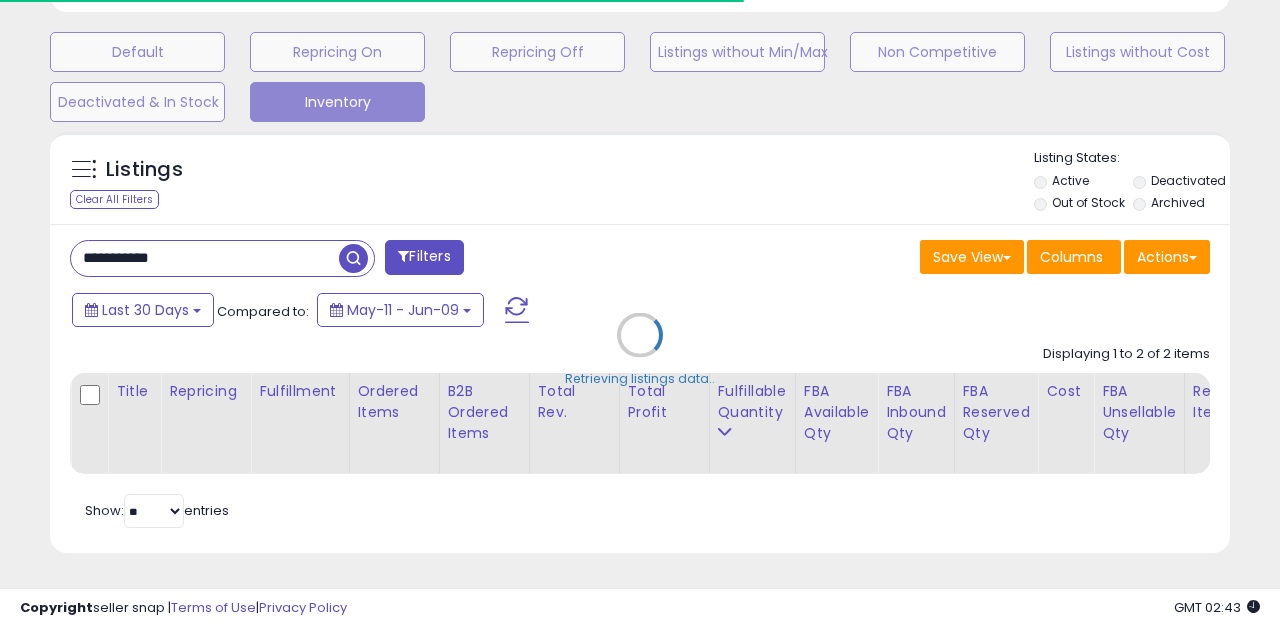 click on "Retrieving listings data.." at bounding box center (640, 350) 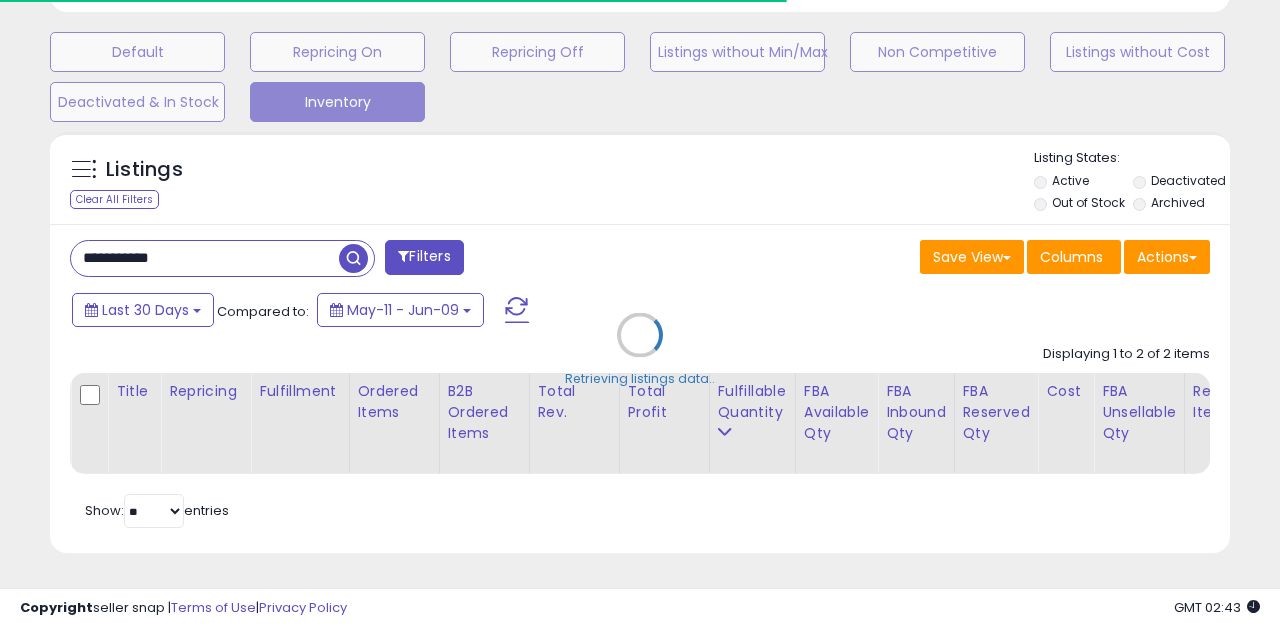 click on "Retrieving listings data.." at bounding box center (640, 350) 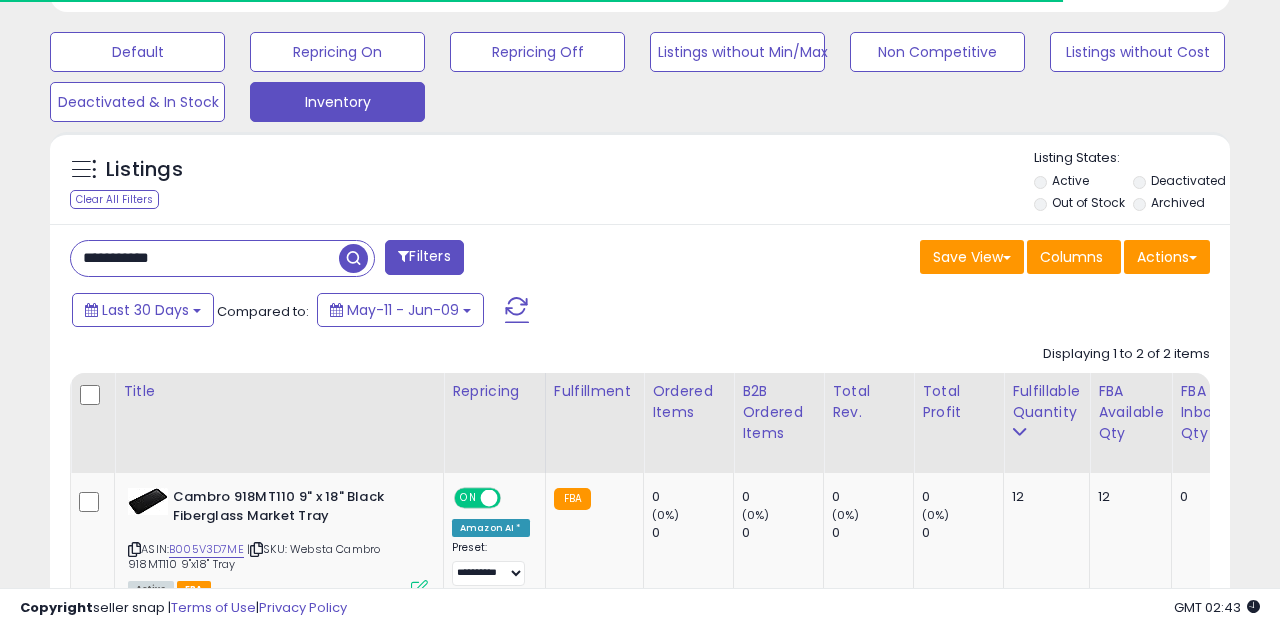 click on "**********" at bounding box center (205, 258) 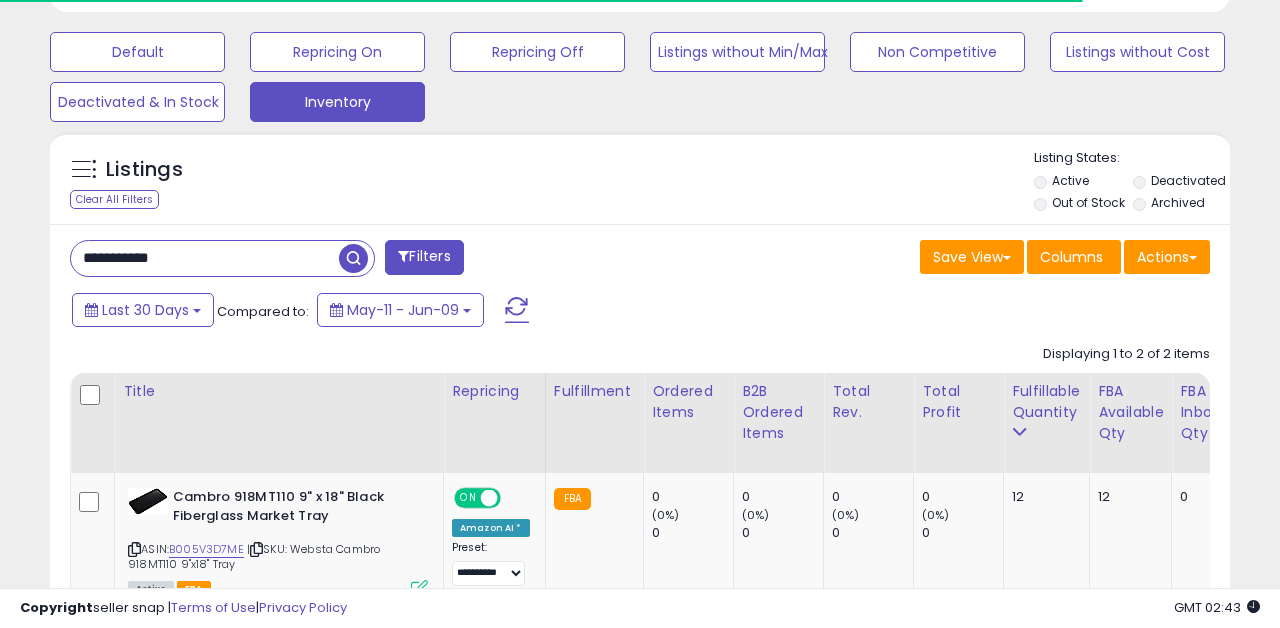 click on "**********" at bounding box center (205, 258) 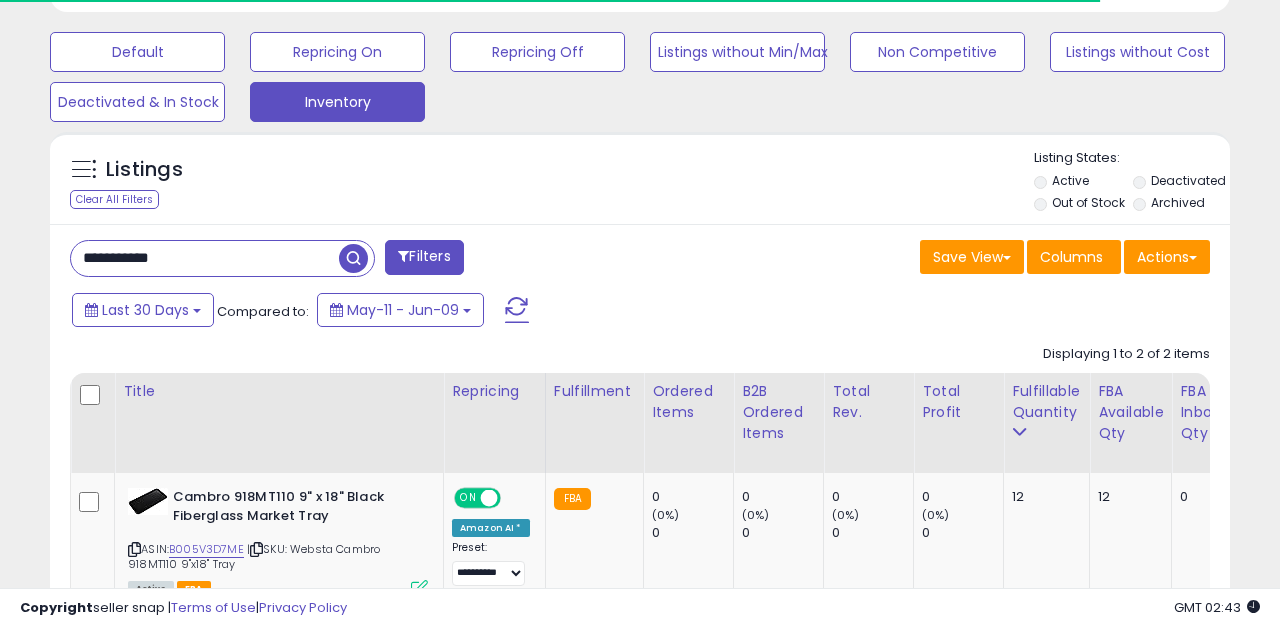 click on "**********" at bounding box center [205, 258] 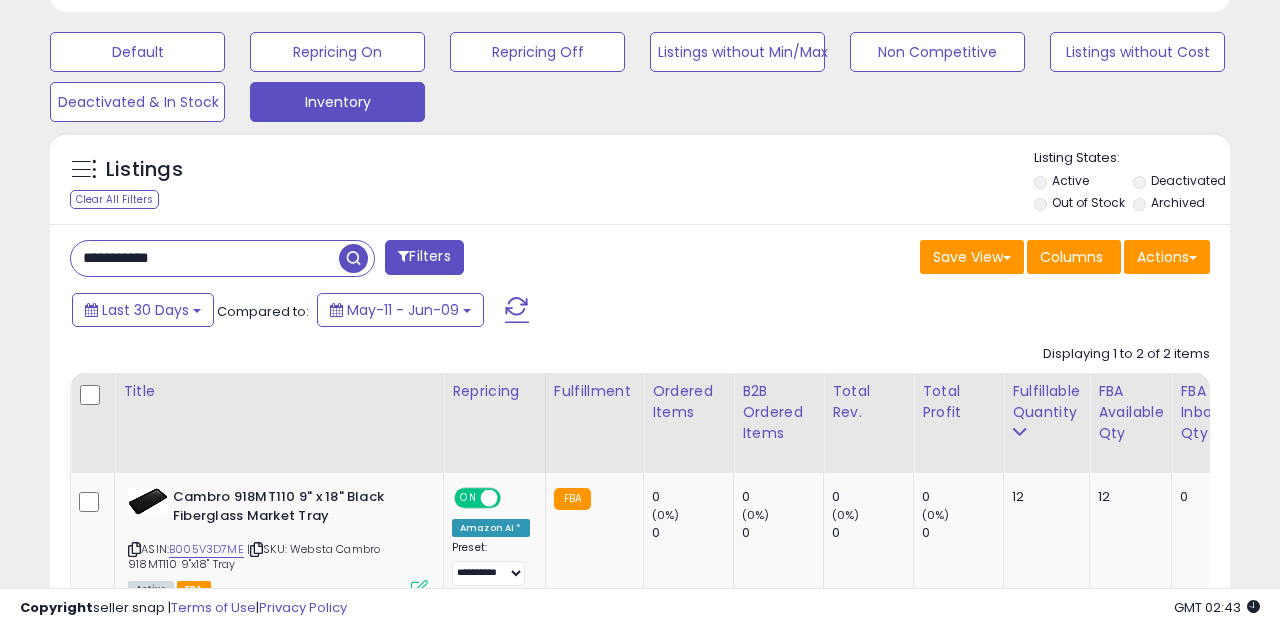 scroll, scrollTop: 999590, scrollLeft: 999317, axis: both 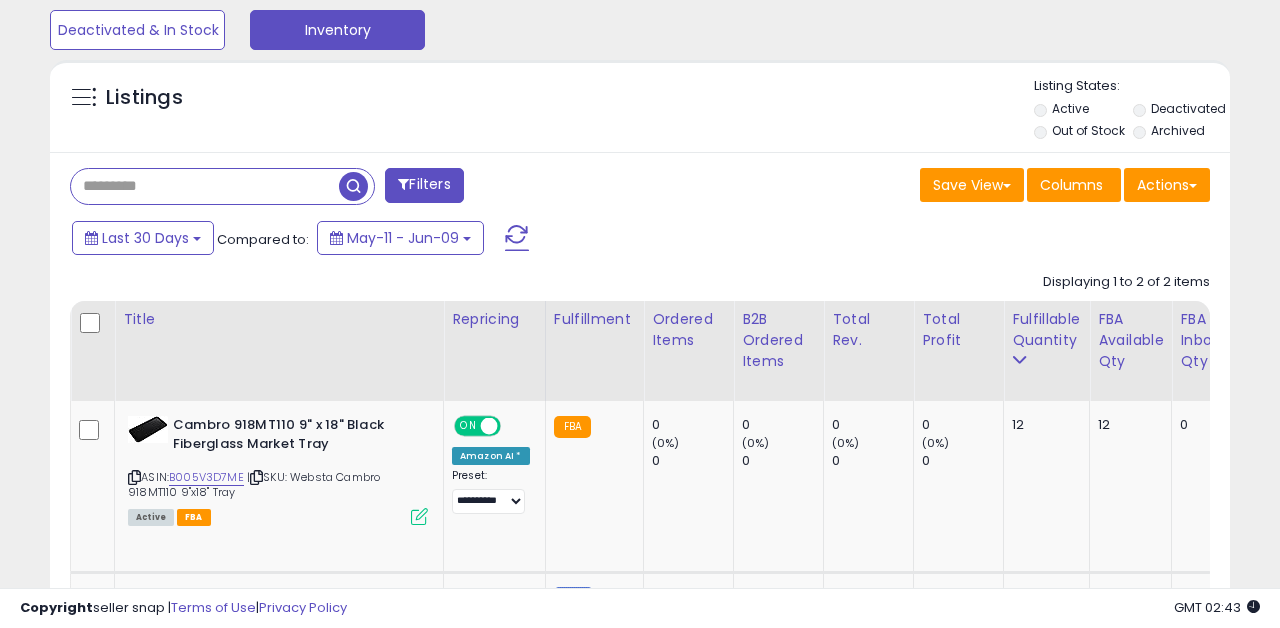 type 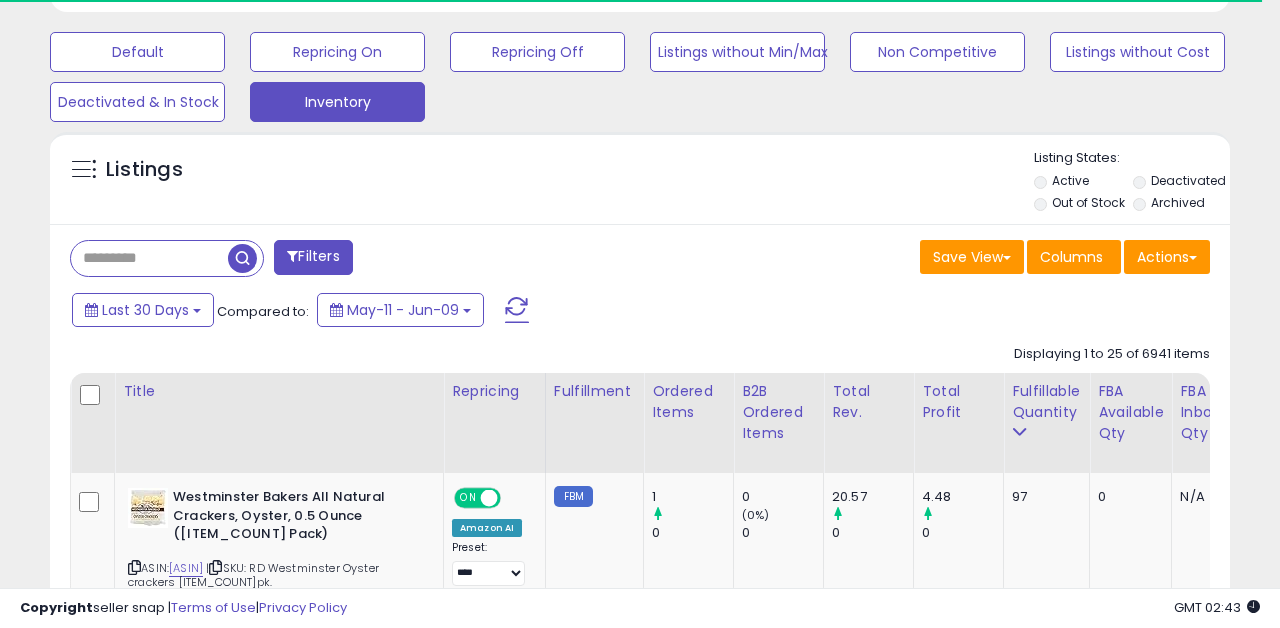 scroll, scrollTop: 670, scrollLeft: 0, axis: vertical 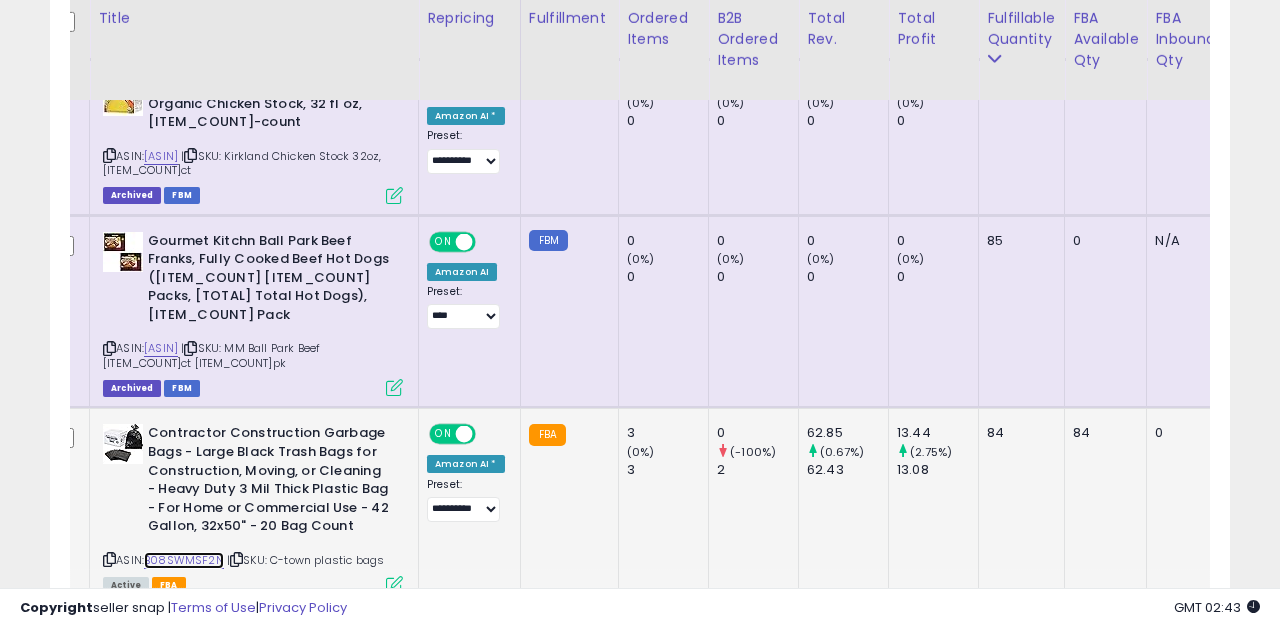 click on "B08SWMSF2N" at bounding box center [184, 560] 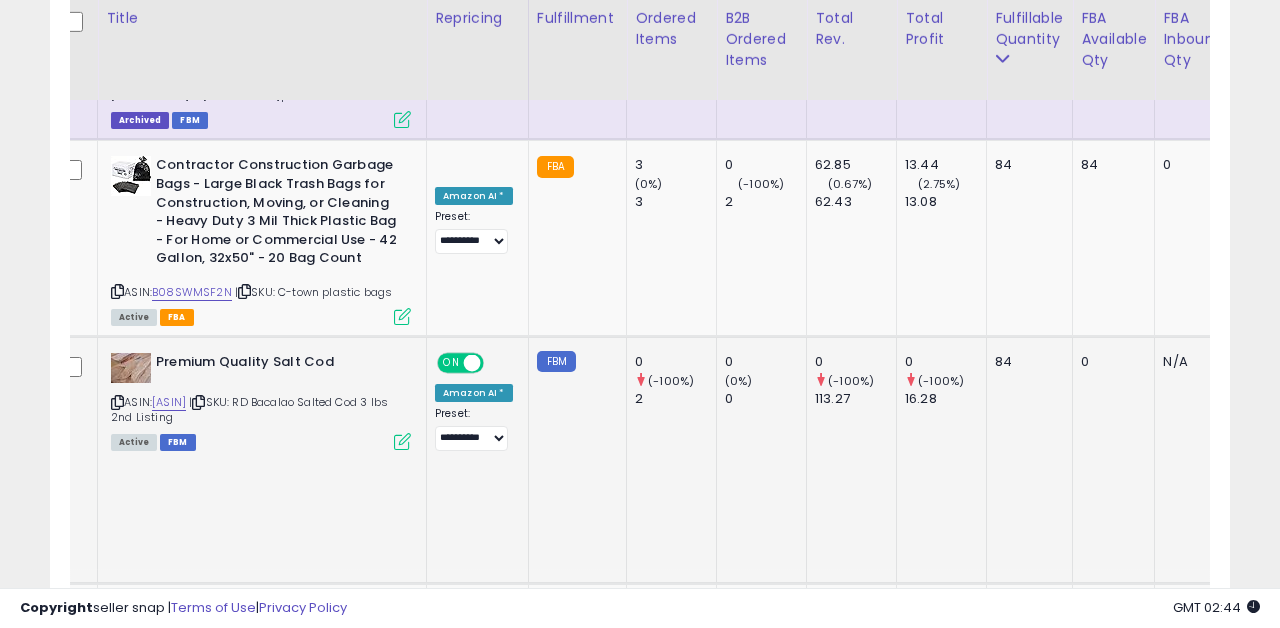 click at bounding box center (402, 441) 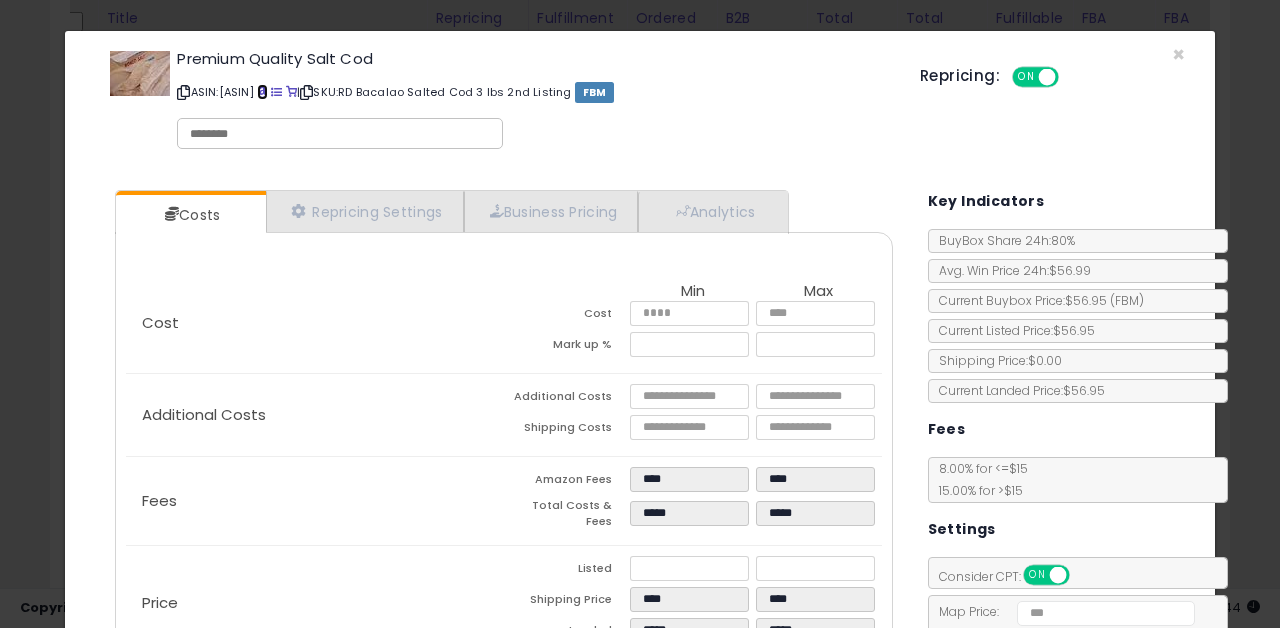 click at bounding box center (262, 92) 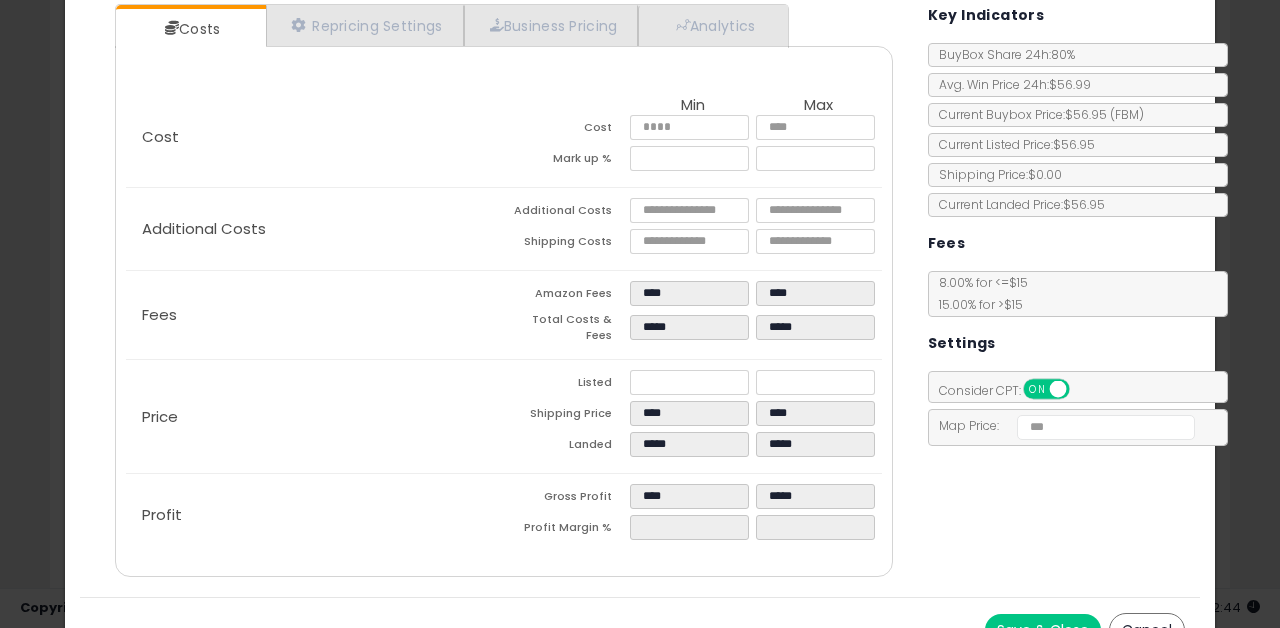 scroll, scrollTop: 213, scrollLeft: 0, axis: vertical 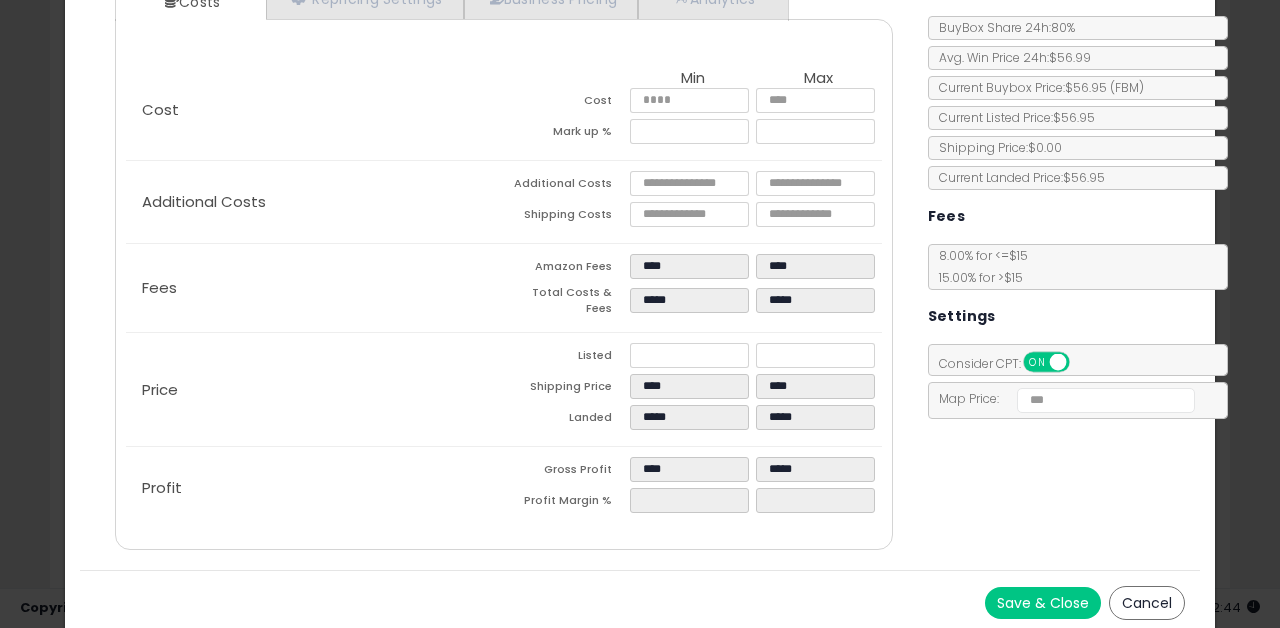 click on "Save & Close" at bounding box center (1043, 603) 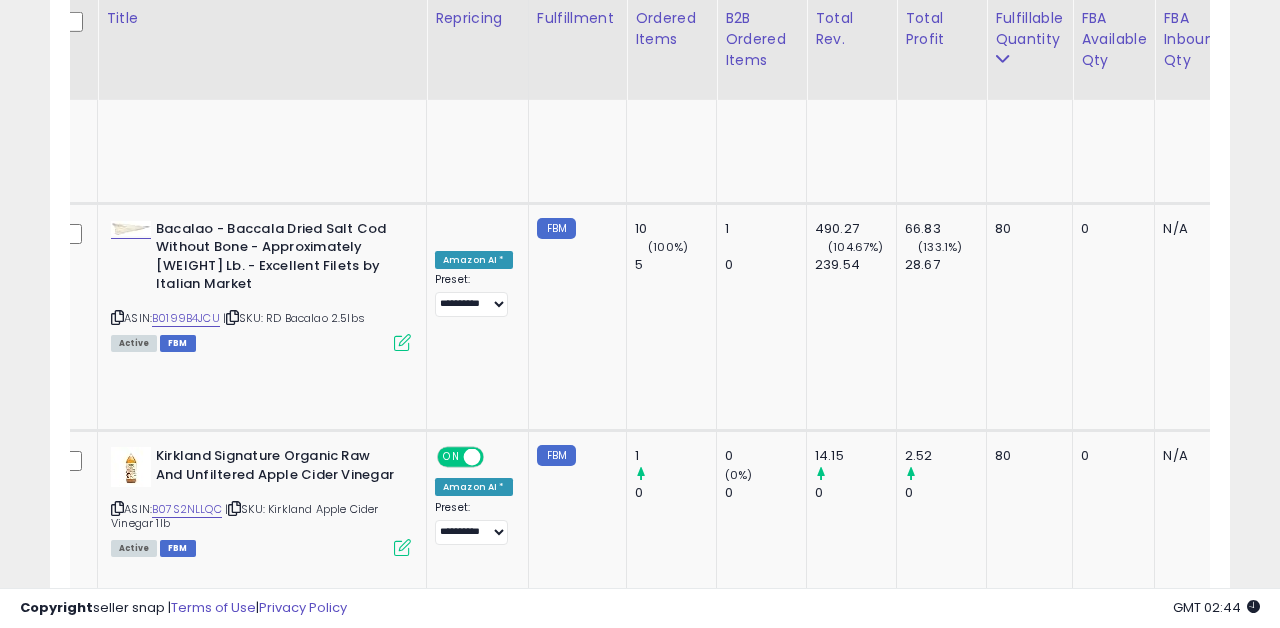 scroll, scrollTop: 2266, scrollLeft: 0, axis: vertical 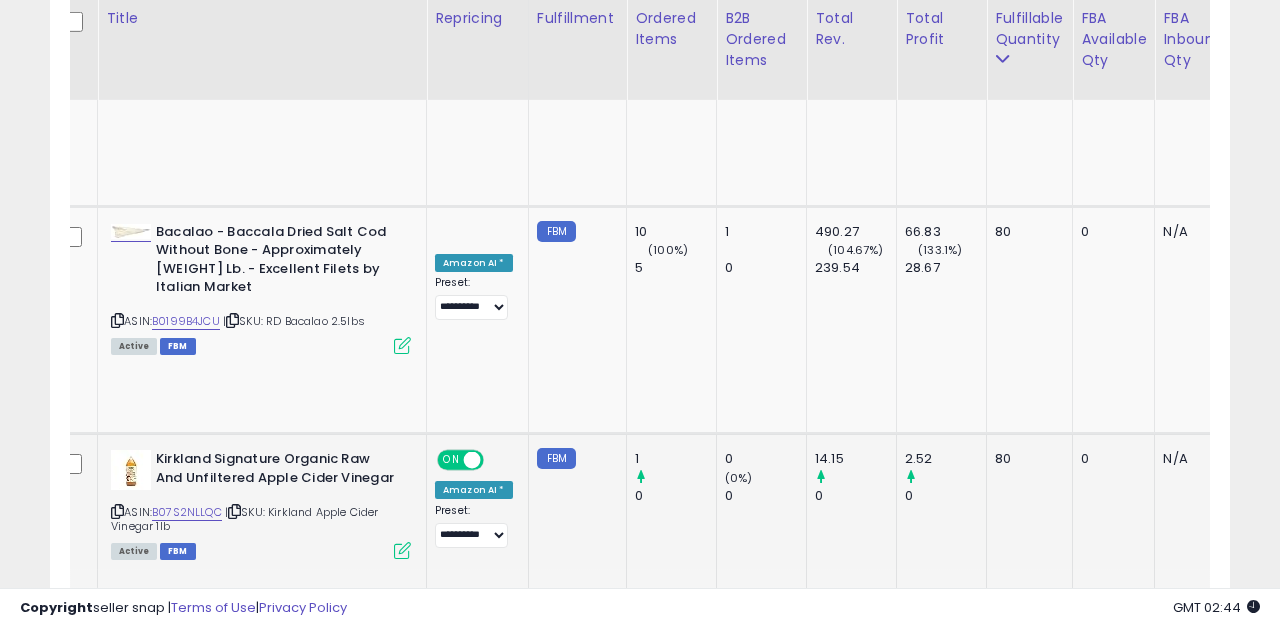 click at bounding box center (402, 550) 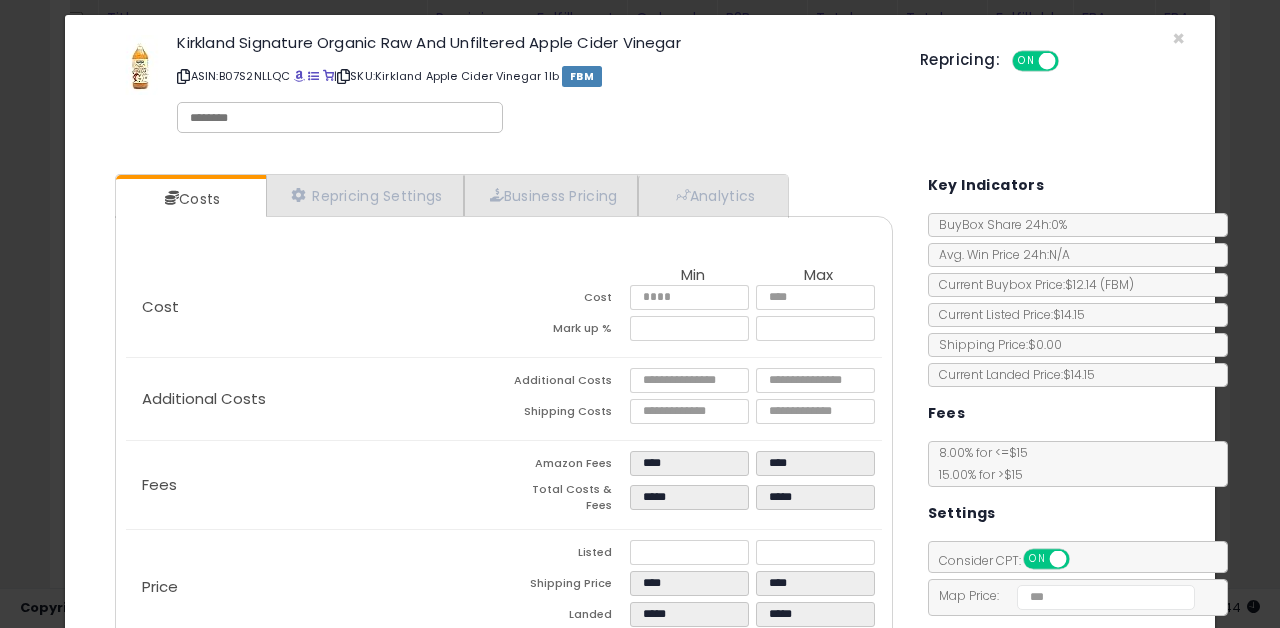scroll, scrollTop: 0, scrollLeft: 0, axis: both 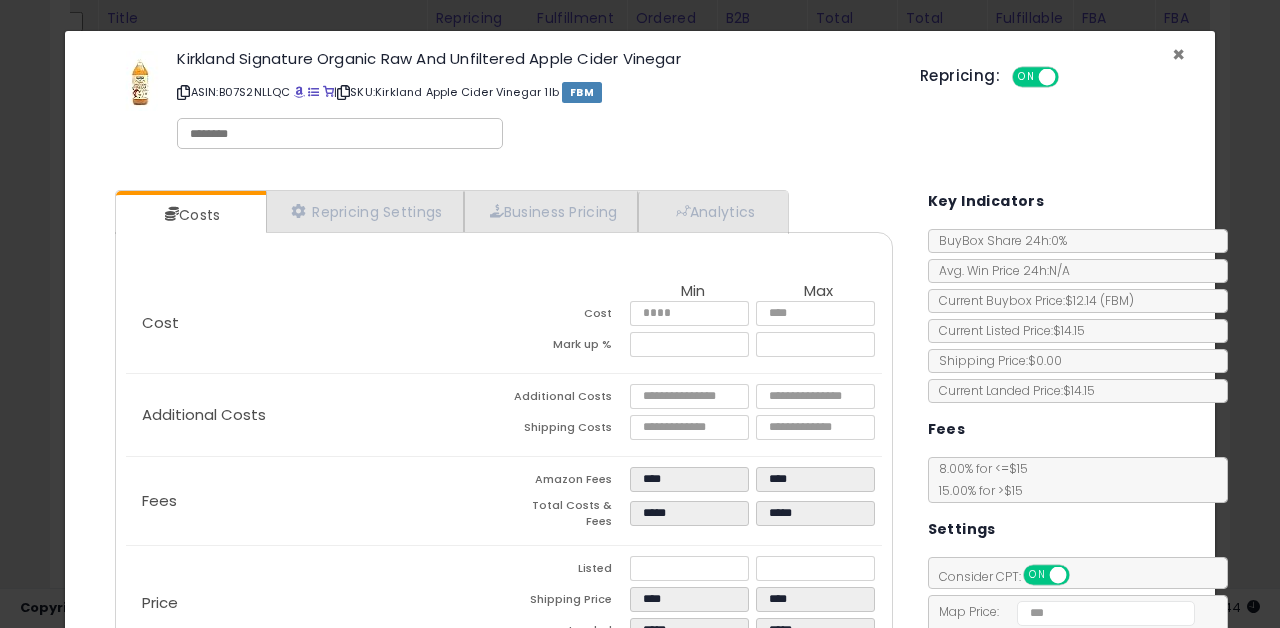 click on "×" at bounding box center [1178, 54] 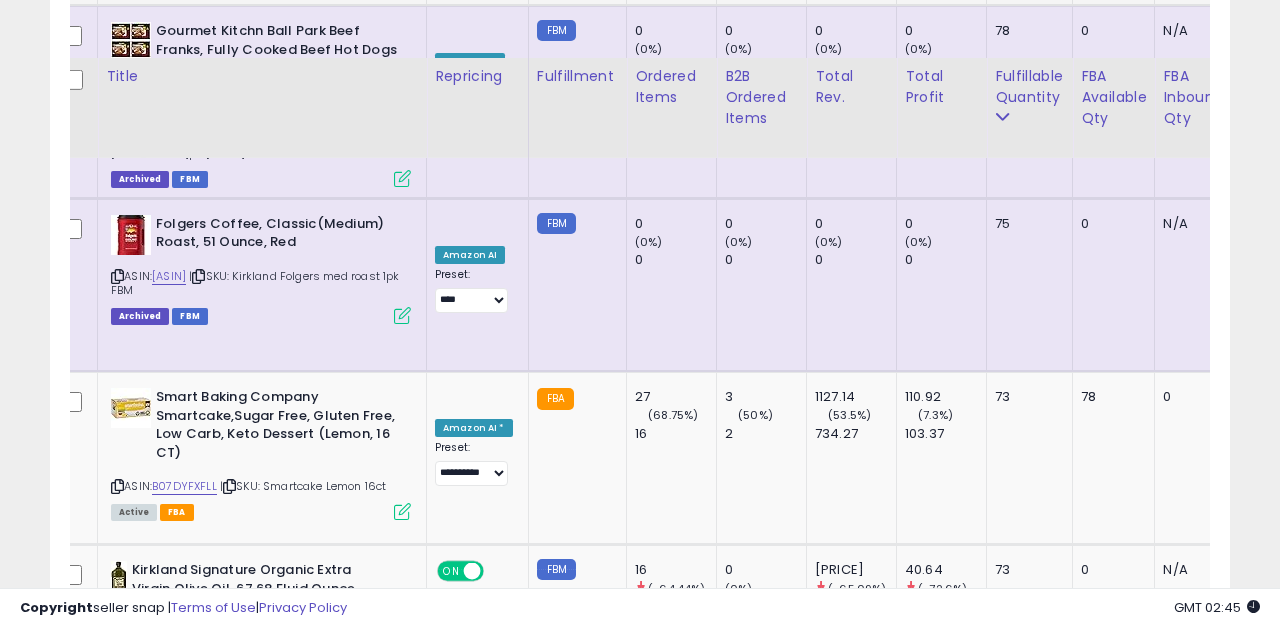 scroll, scrollTop: 2991, scrollLeft: 0, axis: vertical 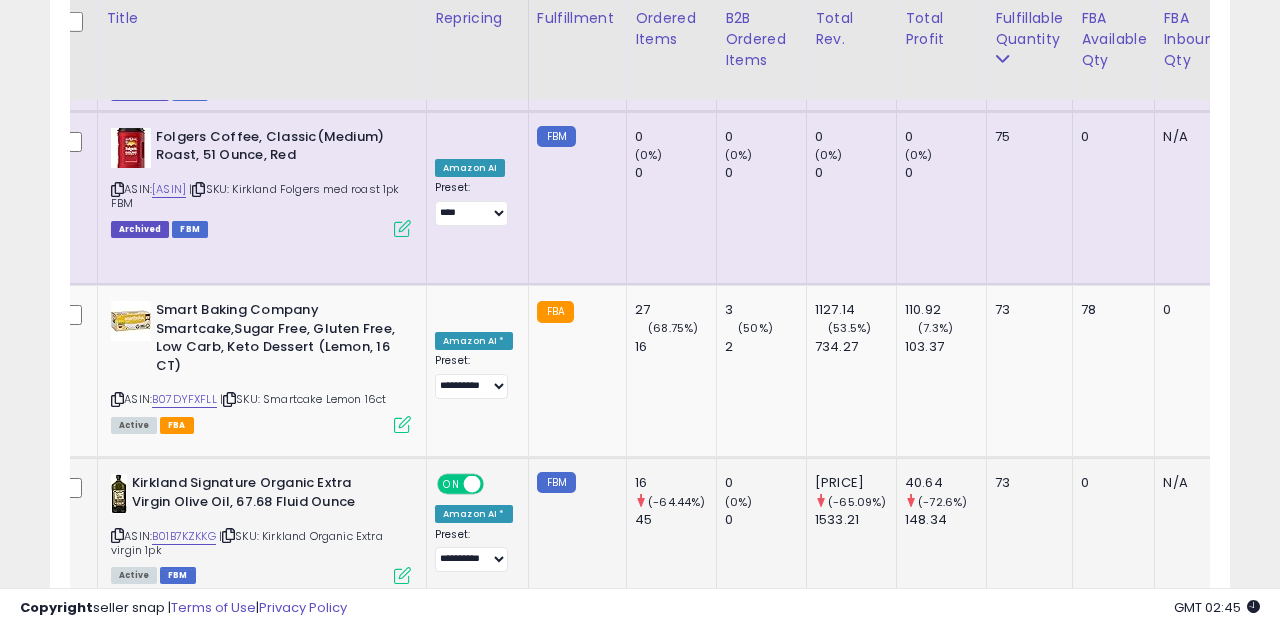 click at bounding box center (402, 575) 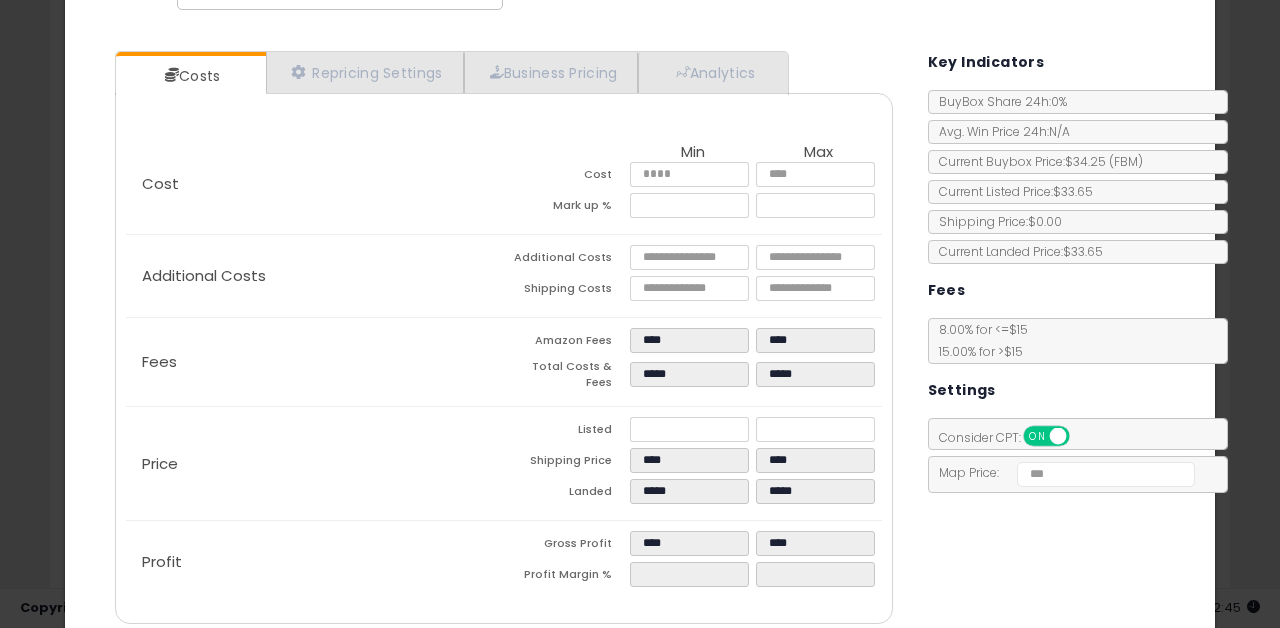 scroll, scrollTop: 0, scrollLeft: 0, axis: both 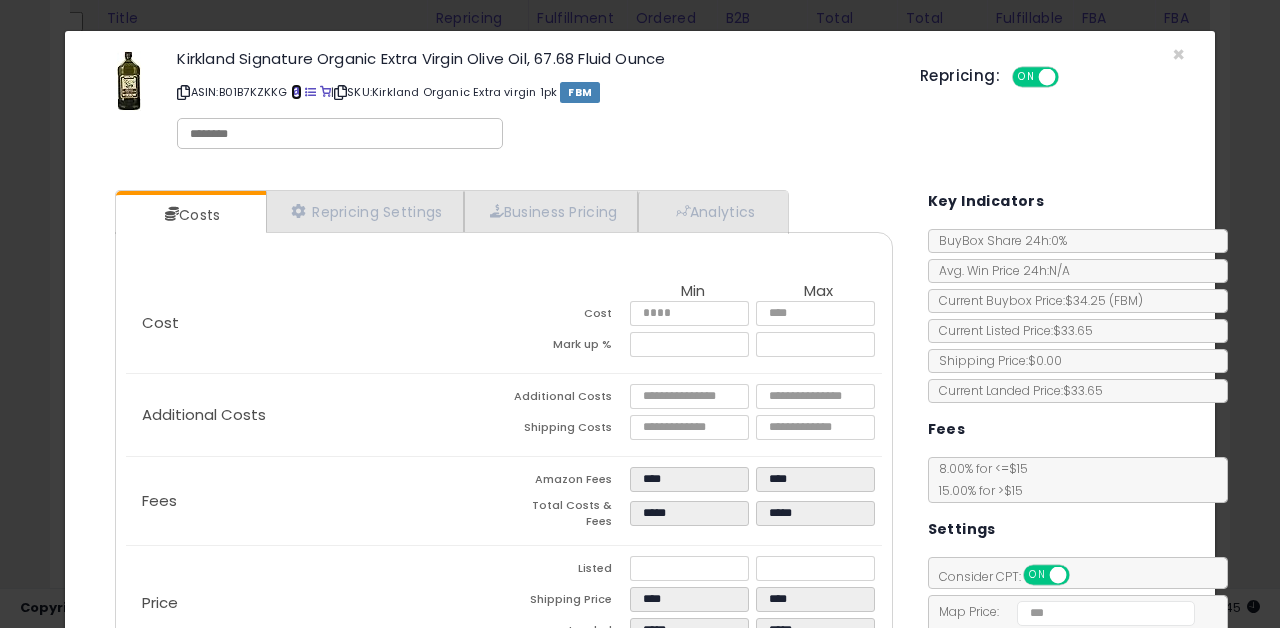 click at bounding box center [296, 92] 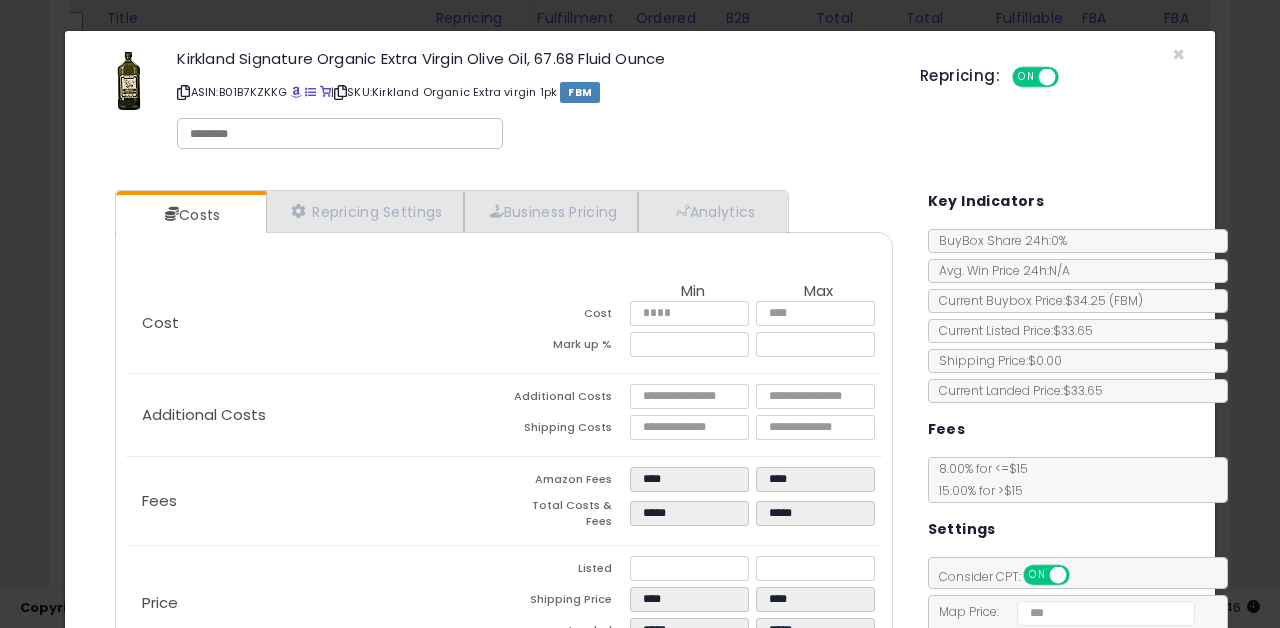 click on "Kirkland Organic Extra virgin 1pk" at bounding box center (533, 92) 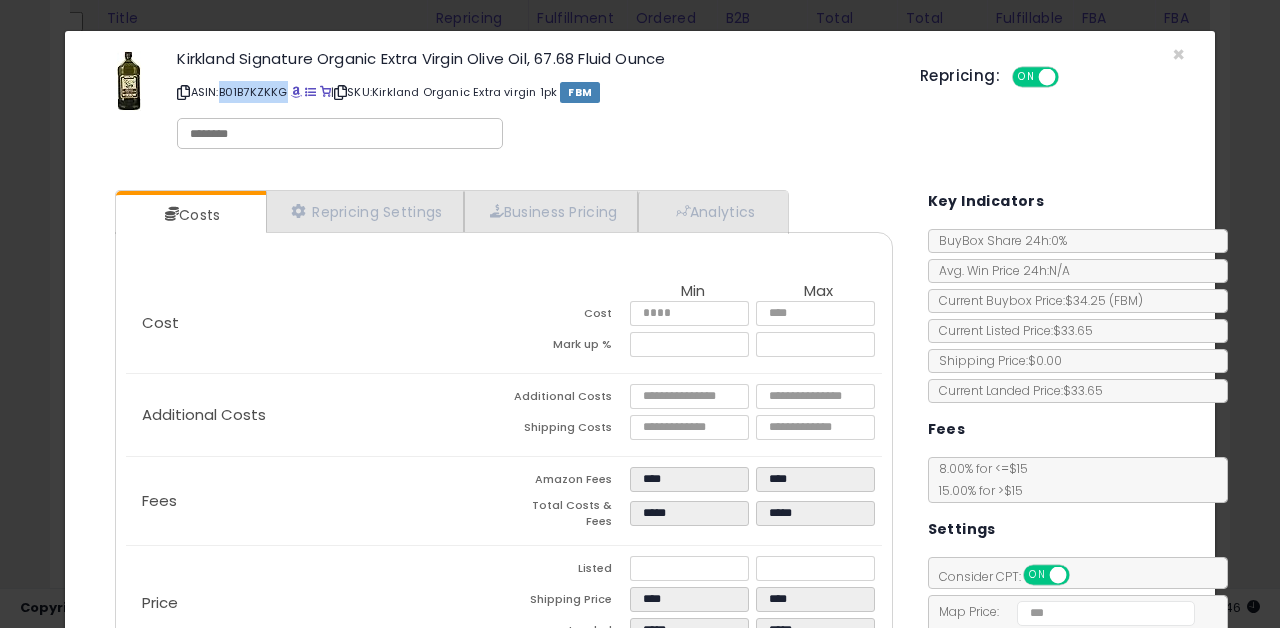 click on "Kirkland Organic Extra virgin 1pk" at bounding box center (533, 92) 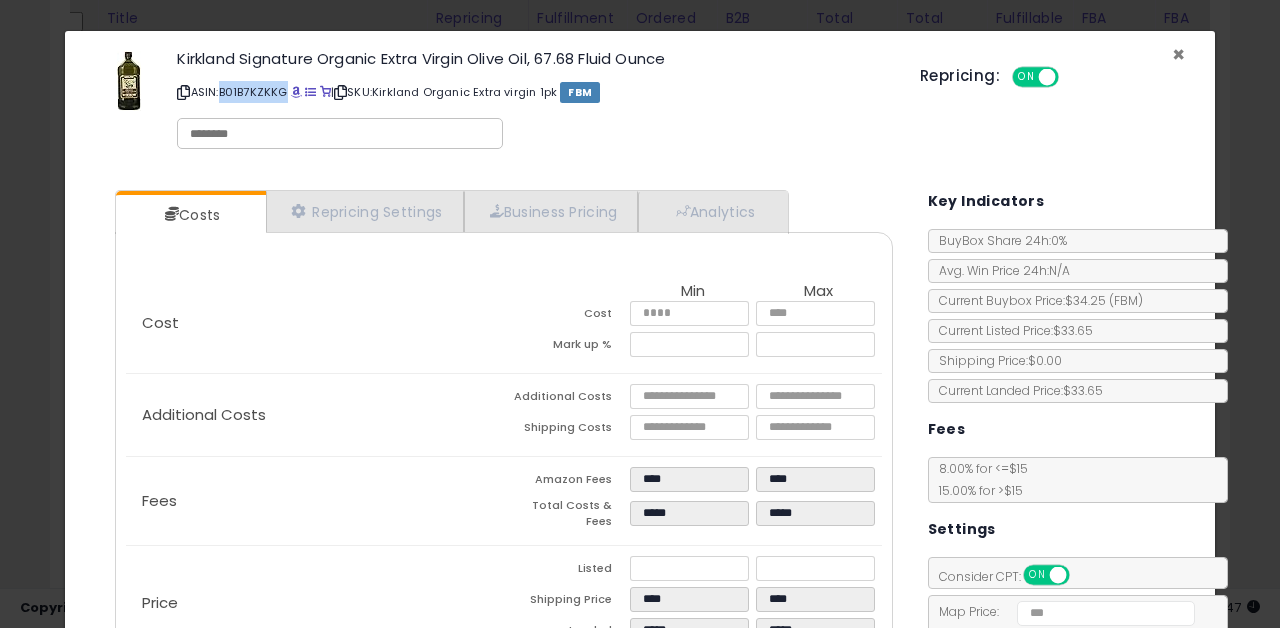 click on "×" at bounding box center (1178, 54) 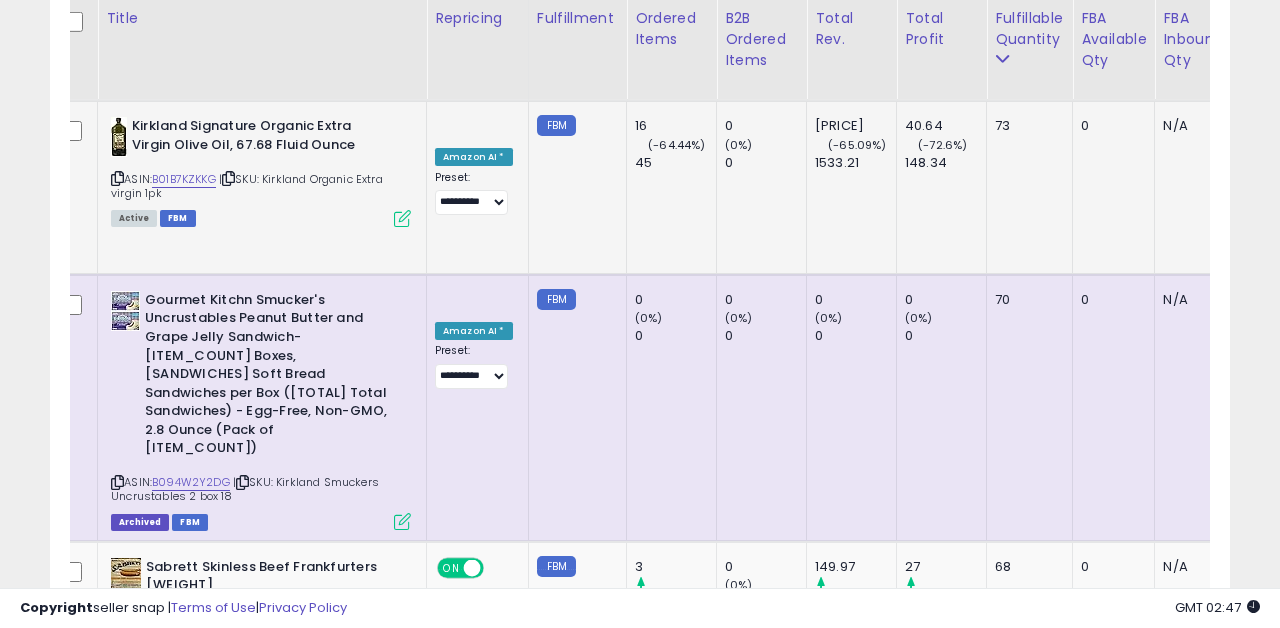 scroll, scrollTop: 3351, scrollLeft: 0, axis: vertical 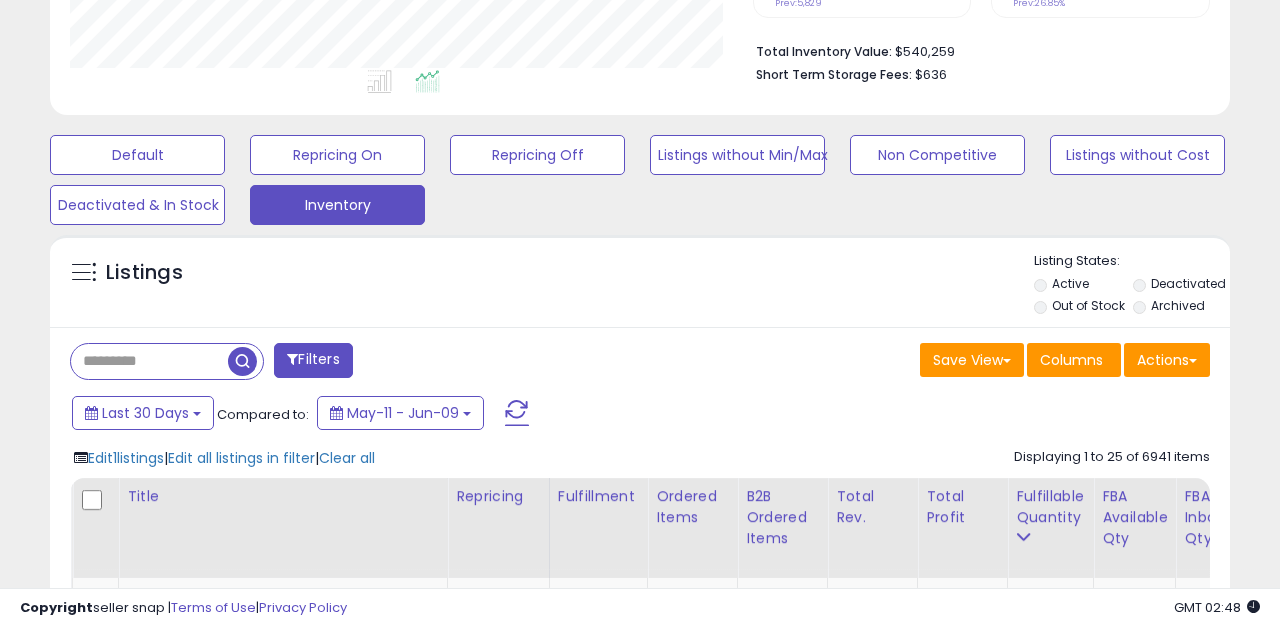 click at bounding box center [83, 272] 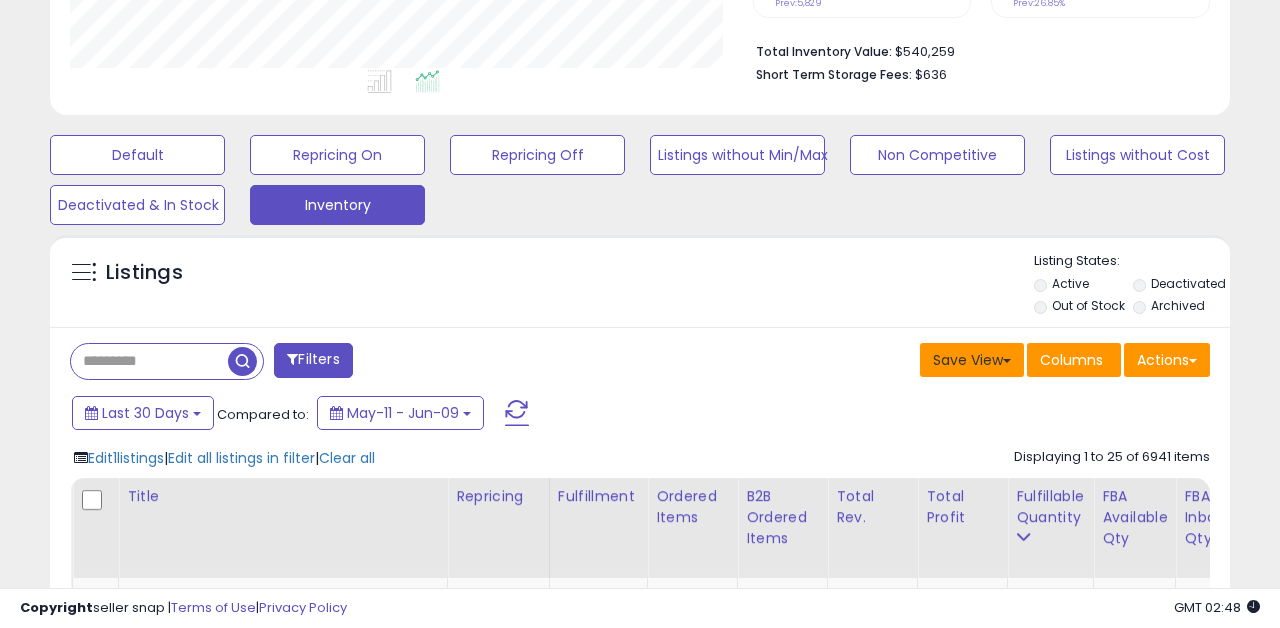 click on "Save View" at bounding box center (972, 360) 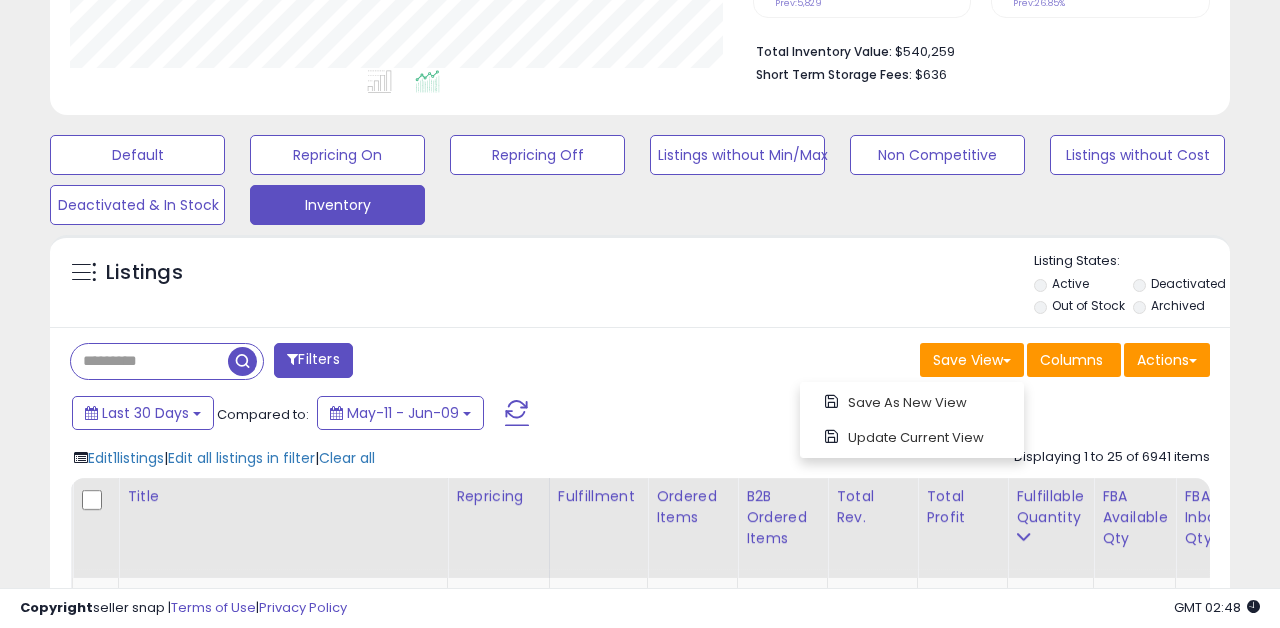 click on "Listings" at bounding box center [640, 286] 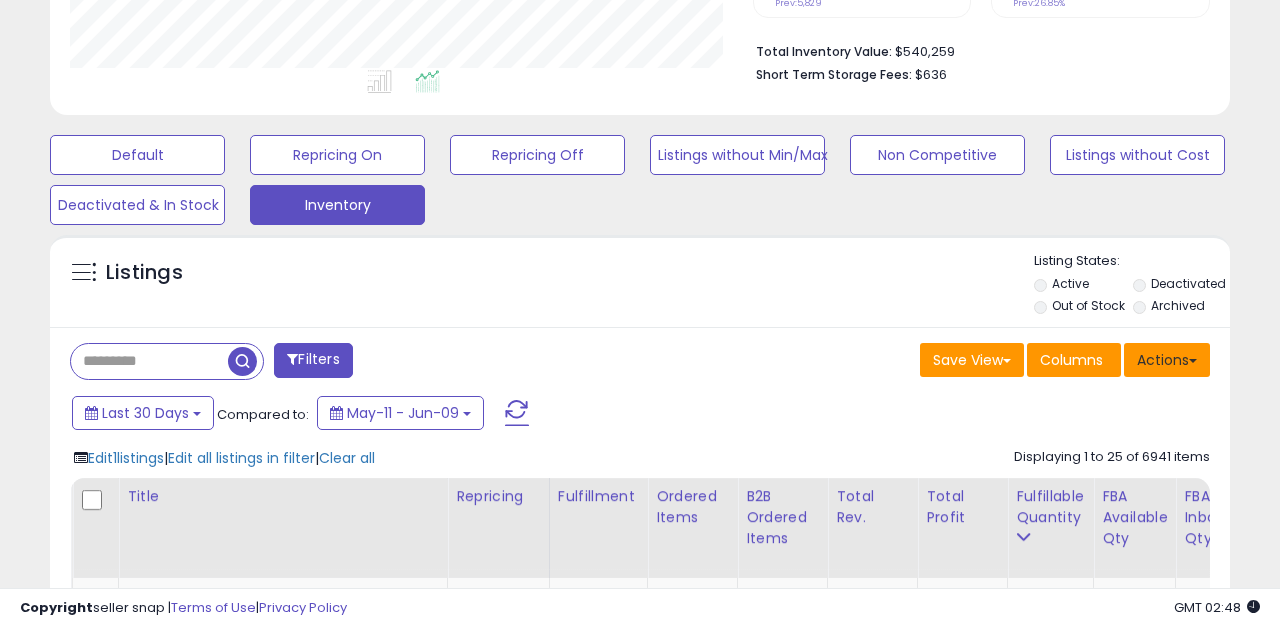 click on "Actions" at bounding box center (1167, 360) 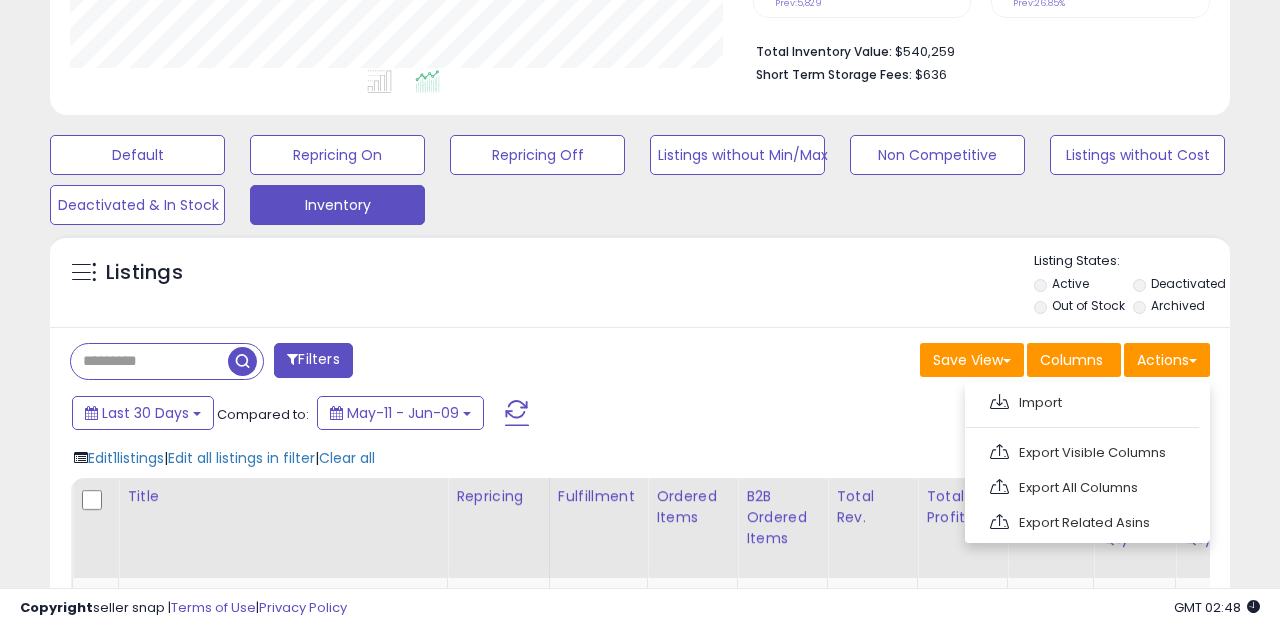 click on "Listings" at bounding box center [640, 286] 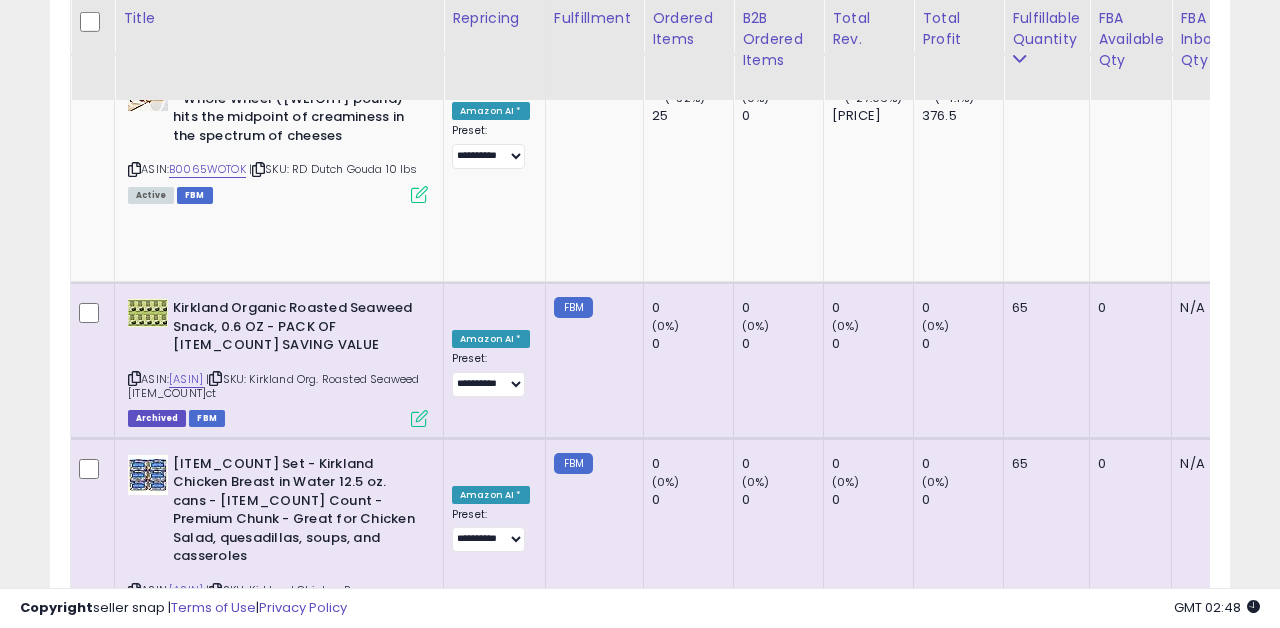 click on "2" 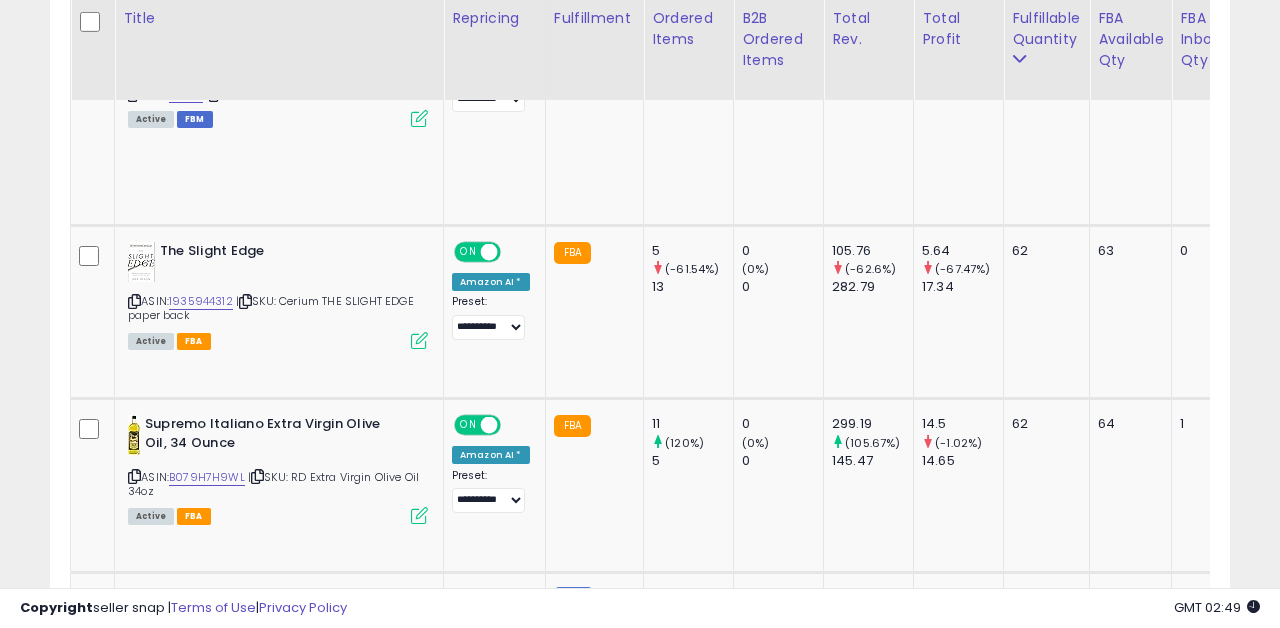 scroll, scrollTop: 0, scrollLeft: 73, axis: horizontal 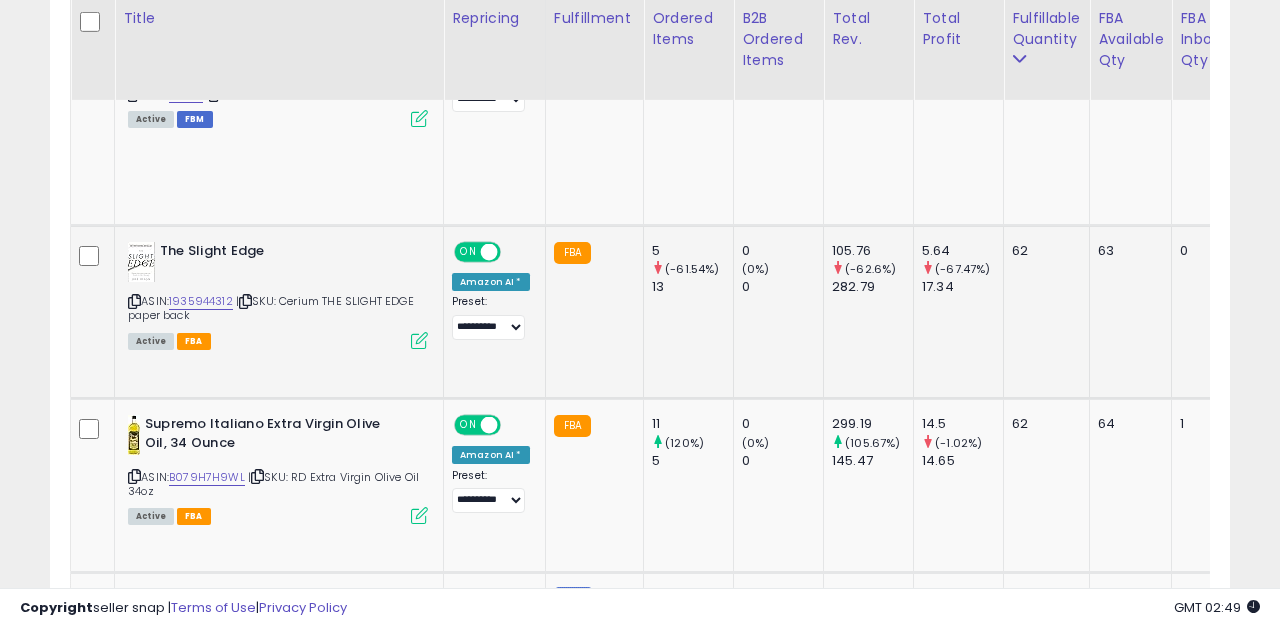 click at bounding box center (419, 340) 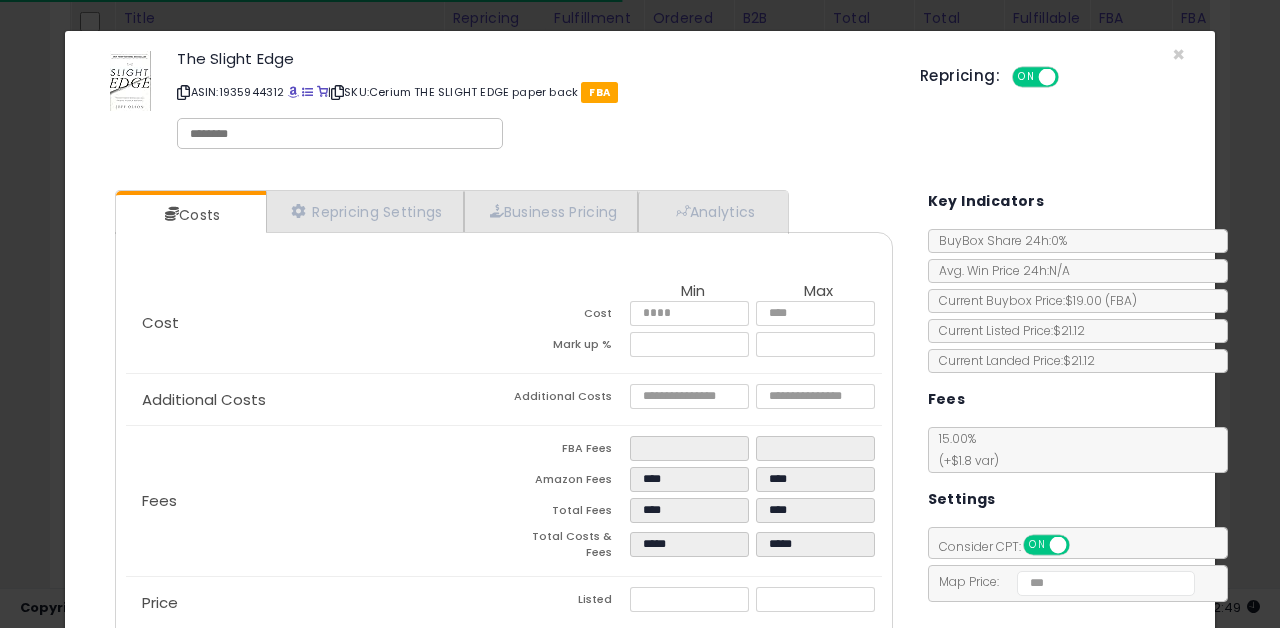 scroll, scrollTop: 182, scrollLeft: 0, axis: vertical 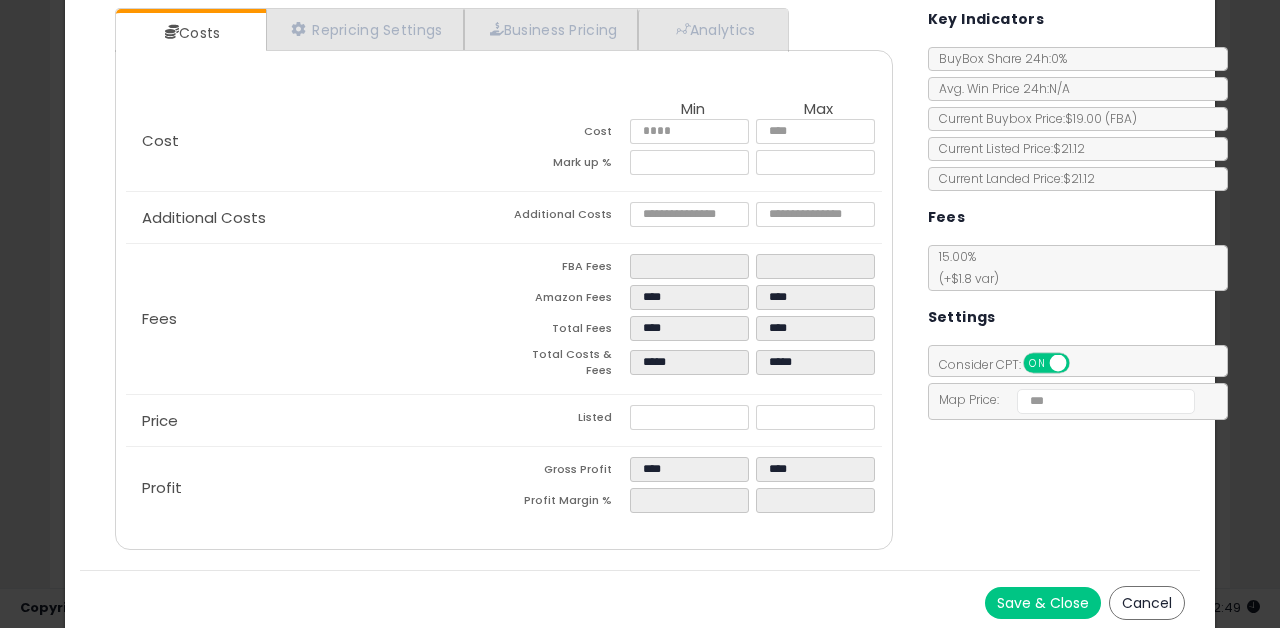 click on "Save & Close" at bounding box center [1043, 603] 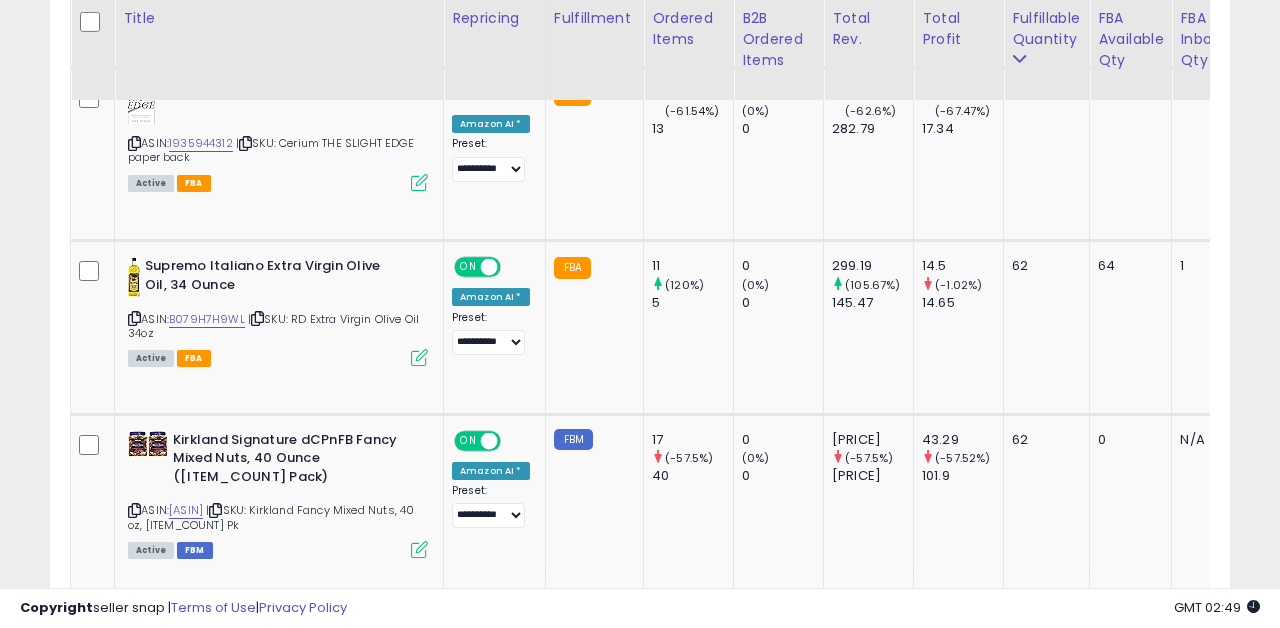 scroll, scrollTop: 1969, scrollLeft: 0, axis: vertical 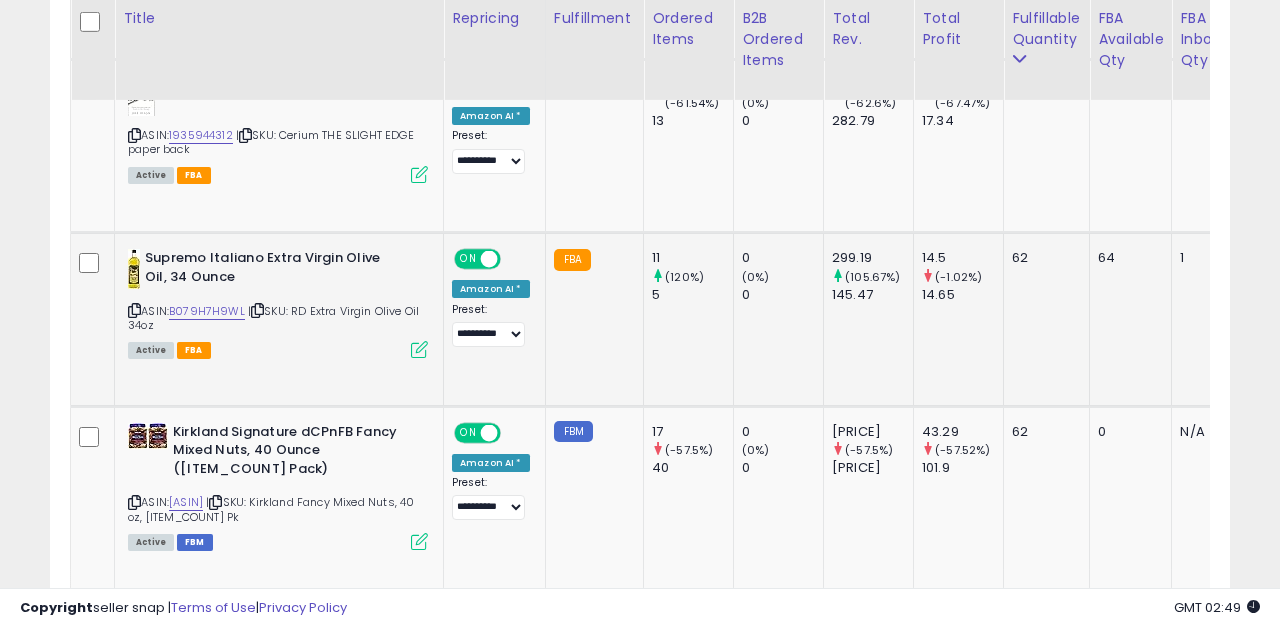 click at bounding box center [419, 349] 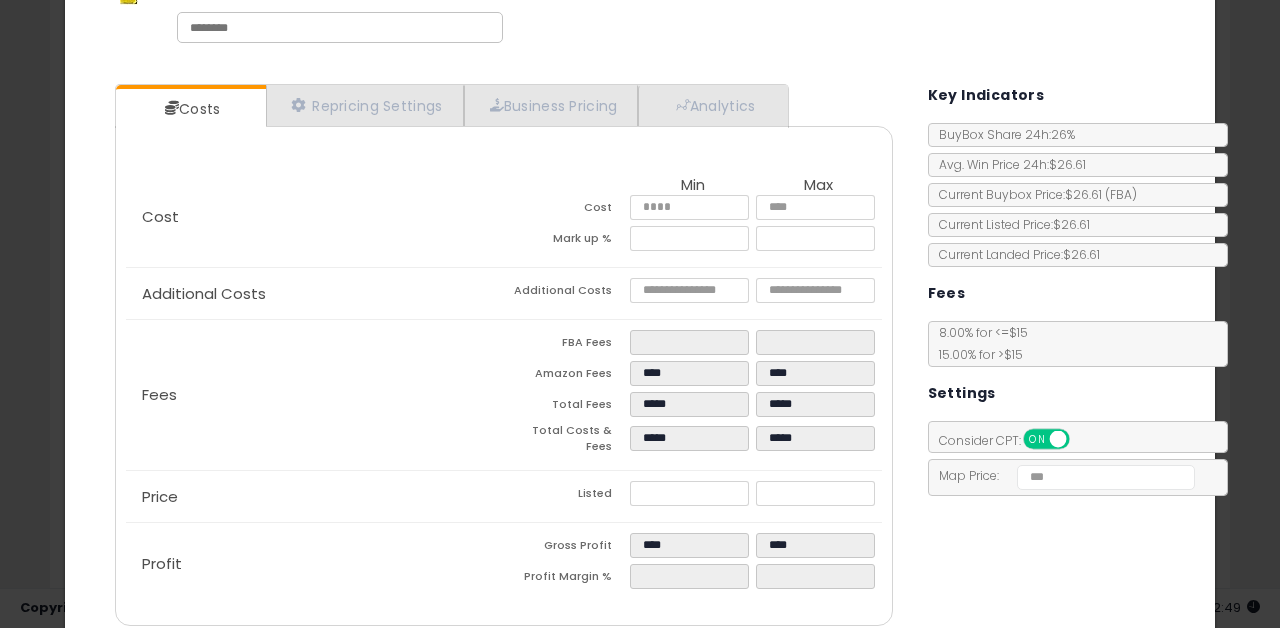 scroll, scrollTop: 156, scrollLeft: 0, axis: vertical 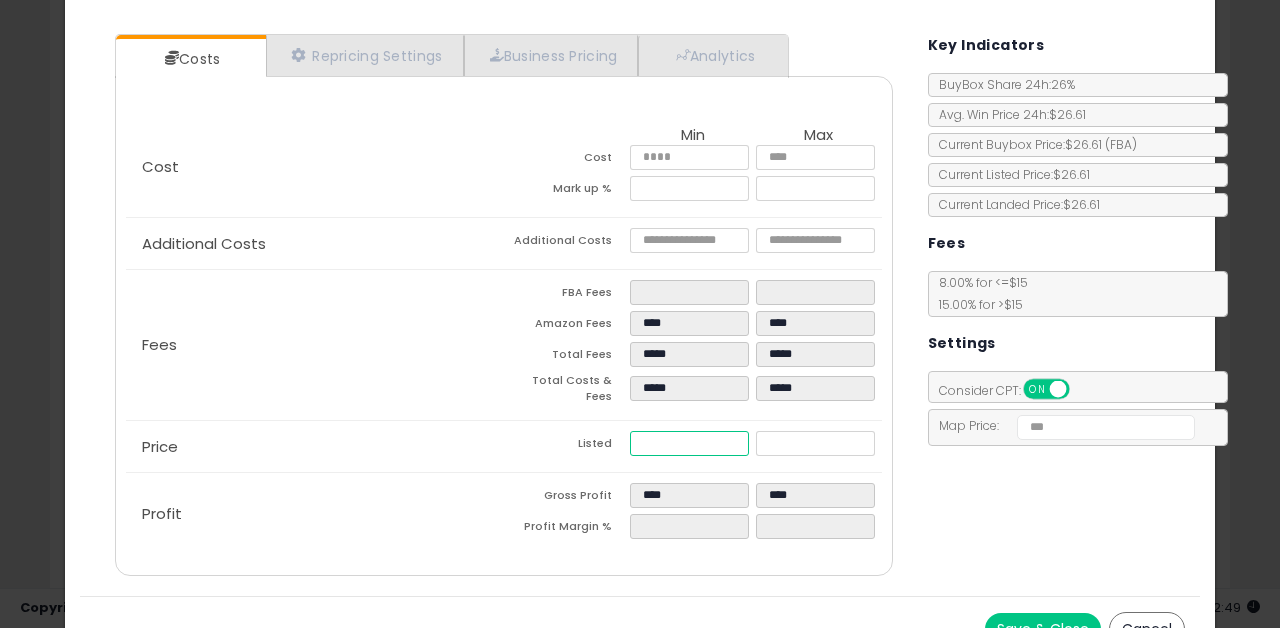 type on "*****" 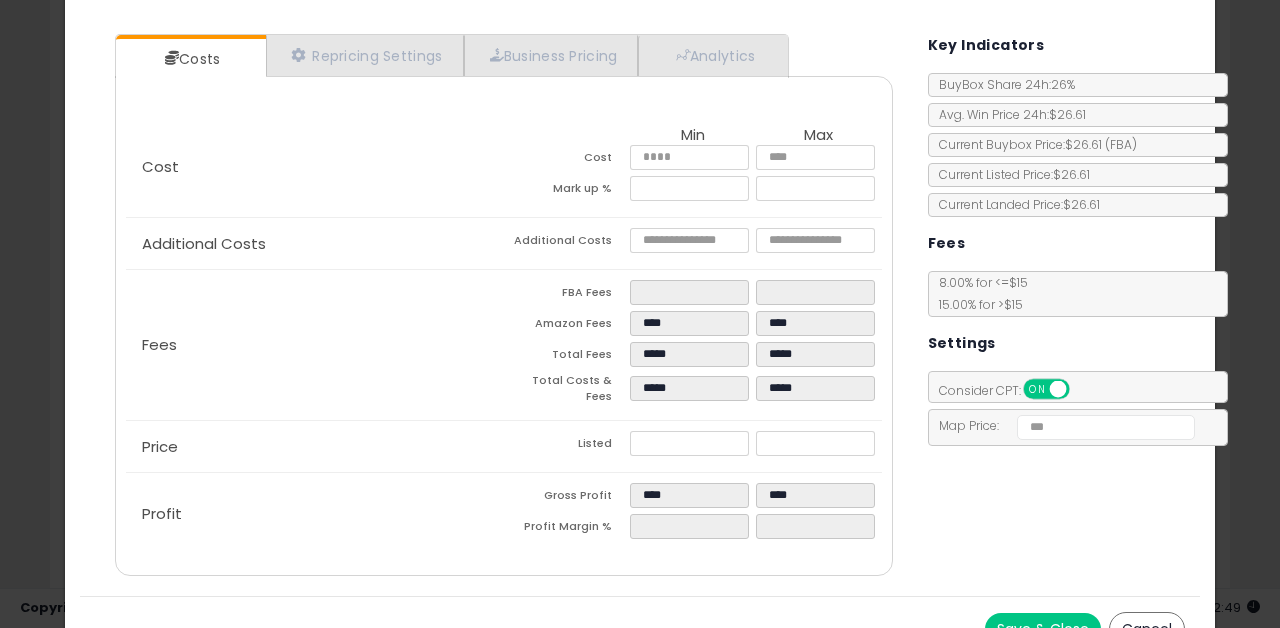 click on "Cost
Min
Max
Cost
*****
*****
Mark up %
****
*****
Additional Costs
Additional Costs" at bounding box center [504, 336] 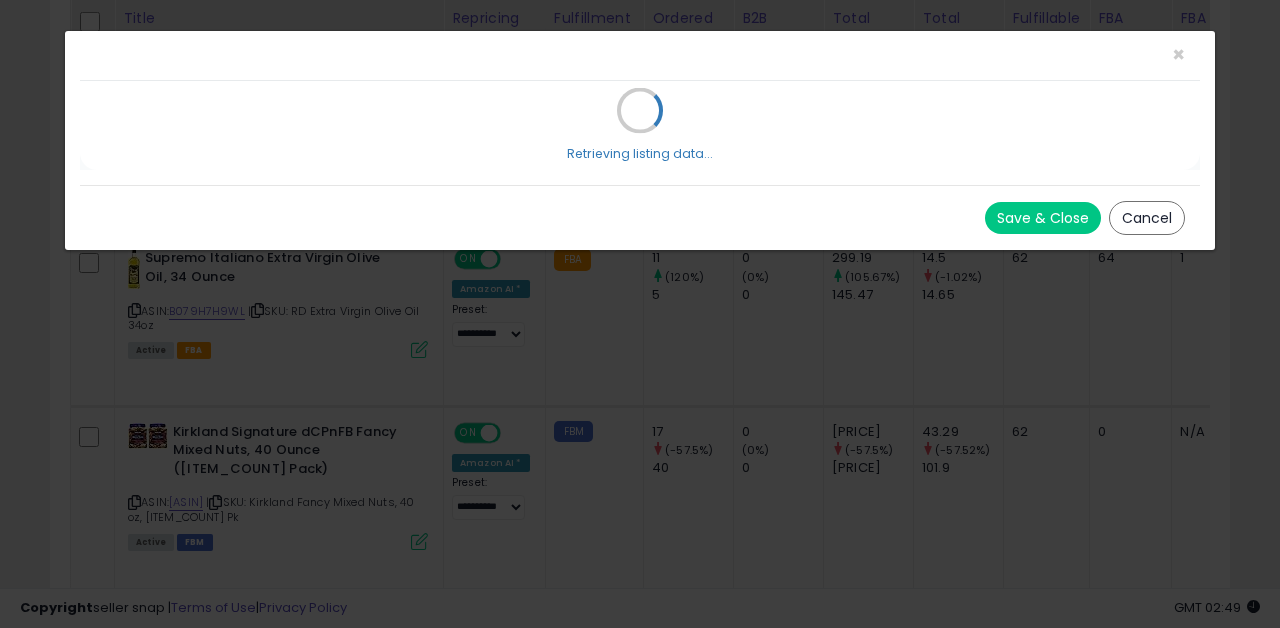 scroll, scrollTop: 0, scrollLeft: 0, axis: both 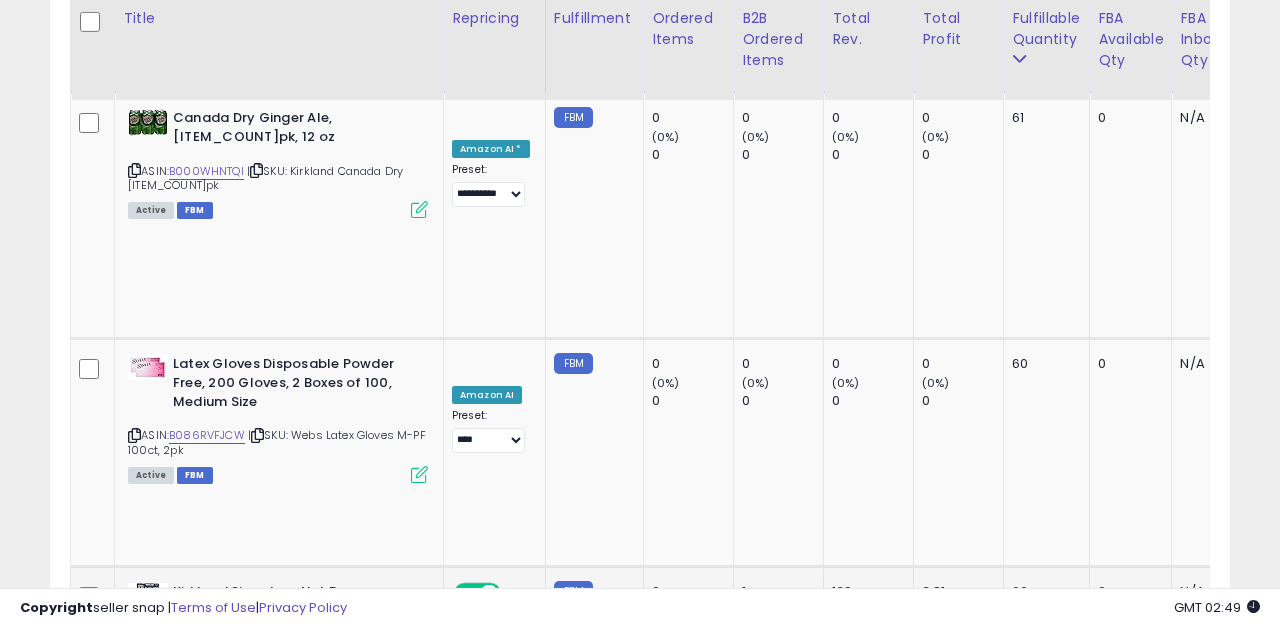 click at bounding box center (419, 702) 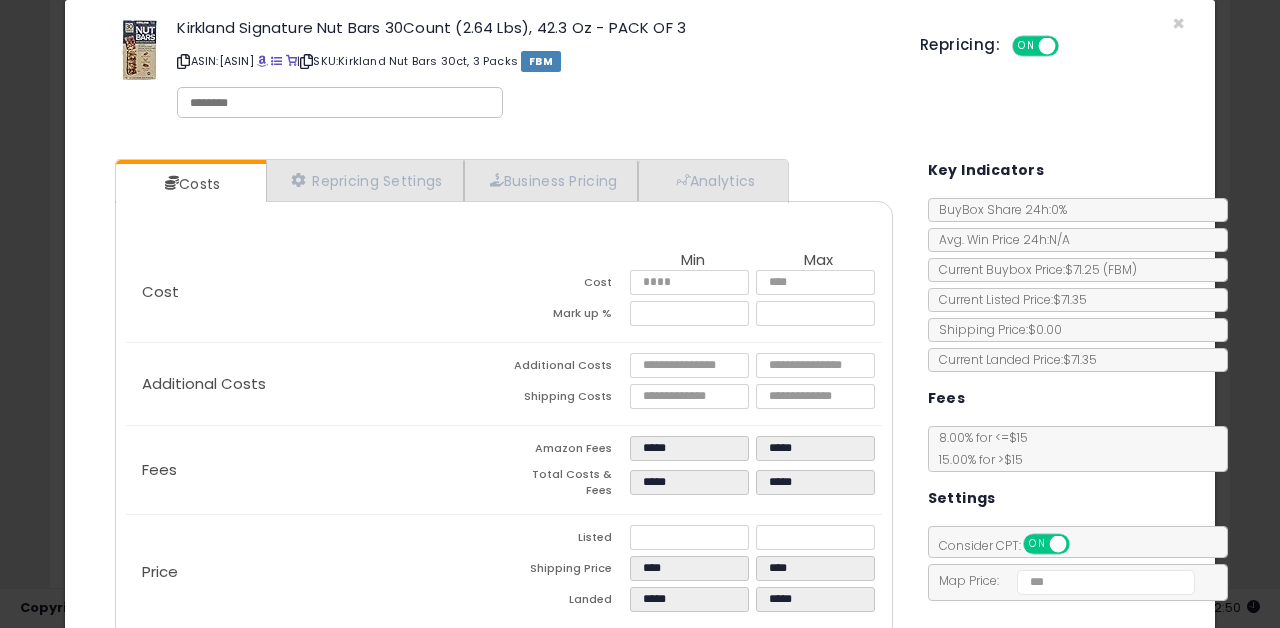scroll, scrollTop: 0, scrollLeft: 0, axis: both 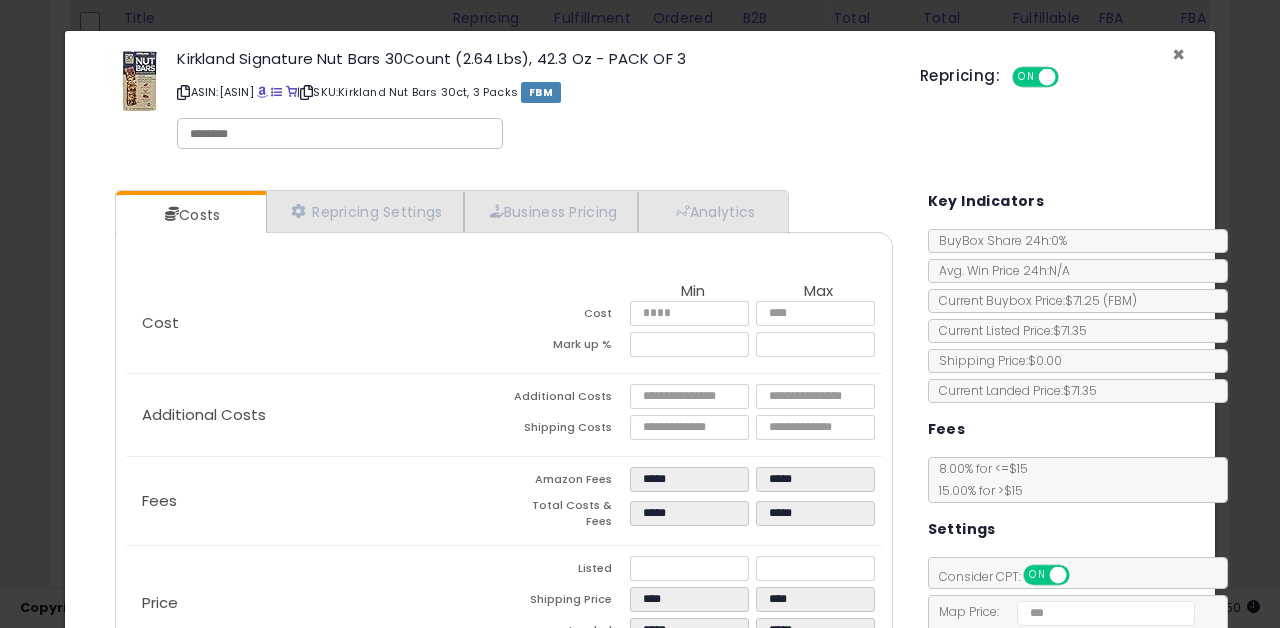 click on "×" at bounding box center (1178, 54) 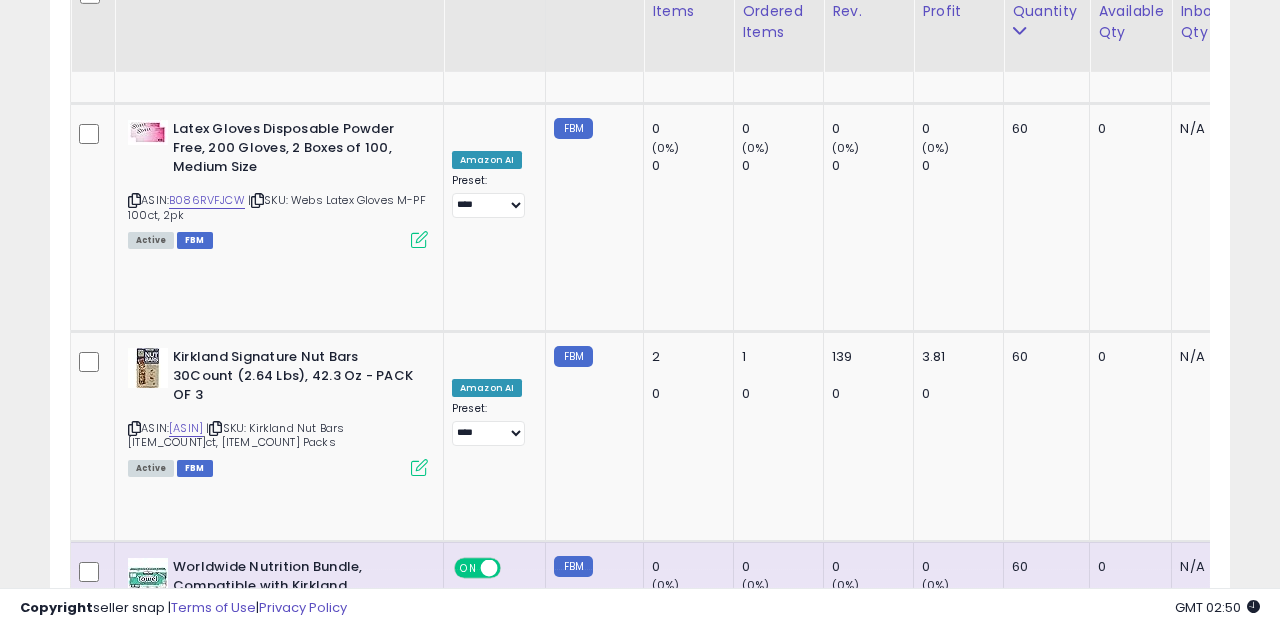 scroll, scrollTop: 3498, scrollLeft: 0, axis: vertical 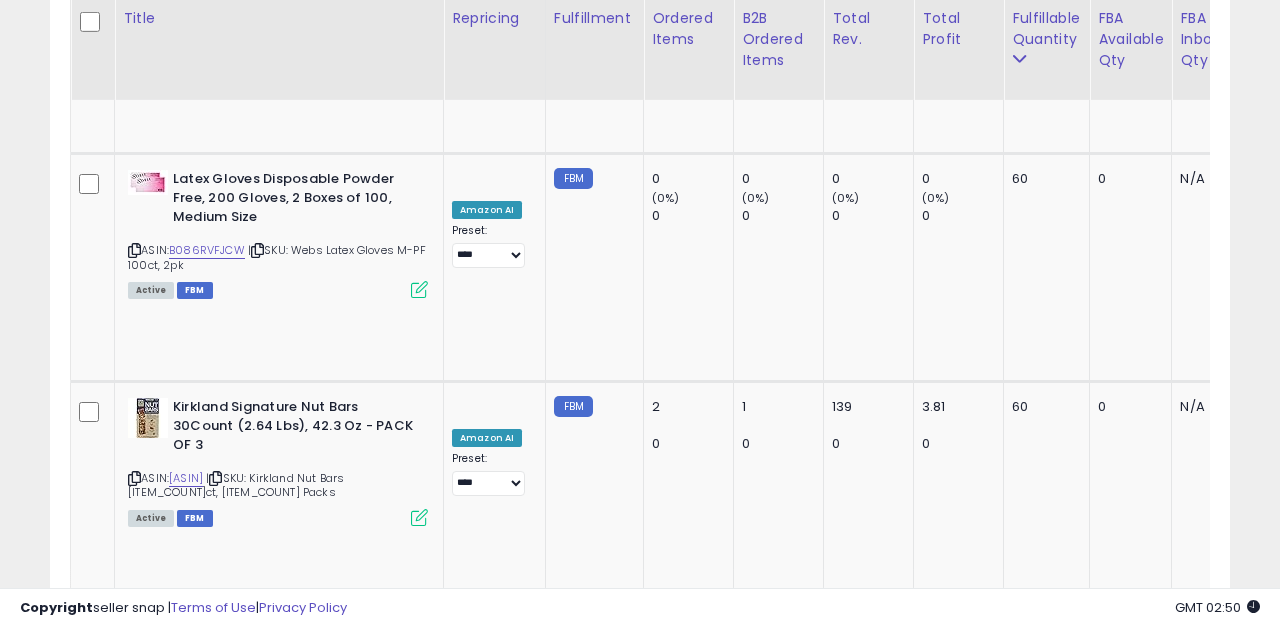 click on "[ASIN]" at bounding box center [186, 762] 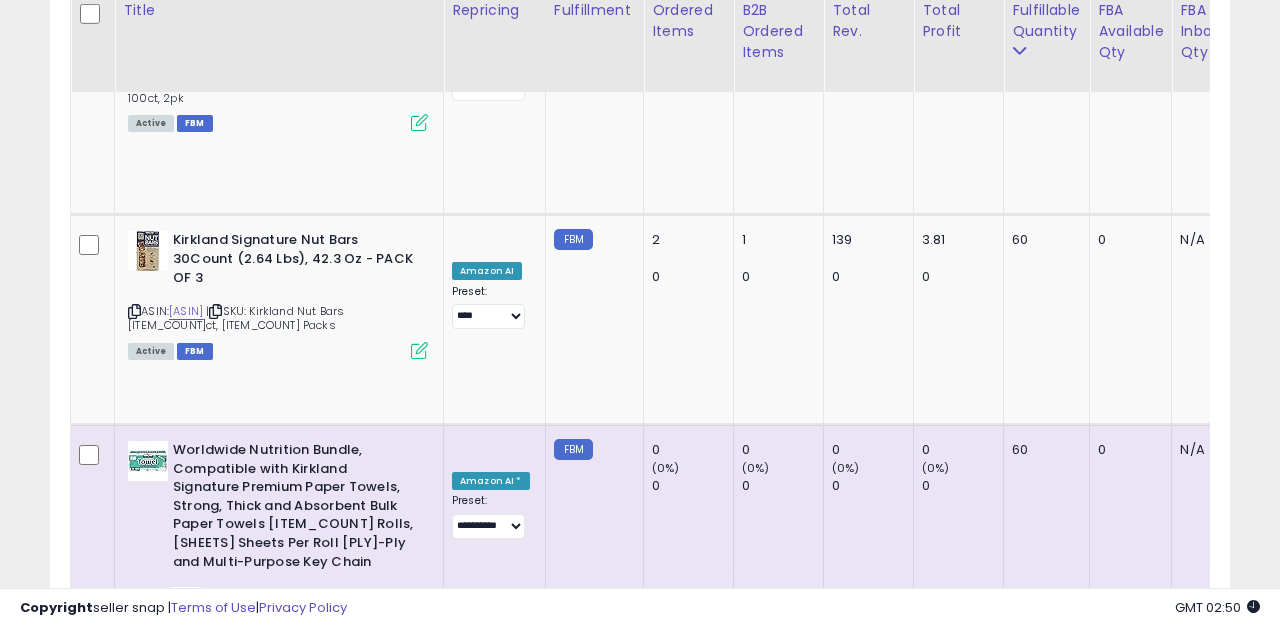 scroll, scrollTop: 3673, scrollLeft: 0, axis: vertical 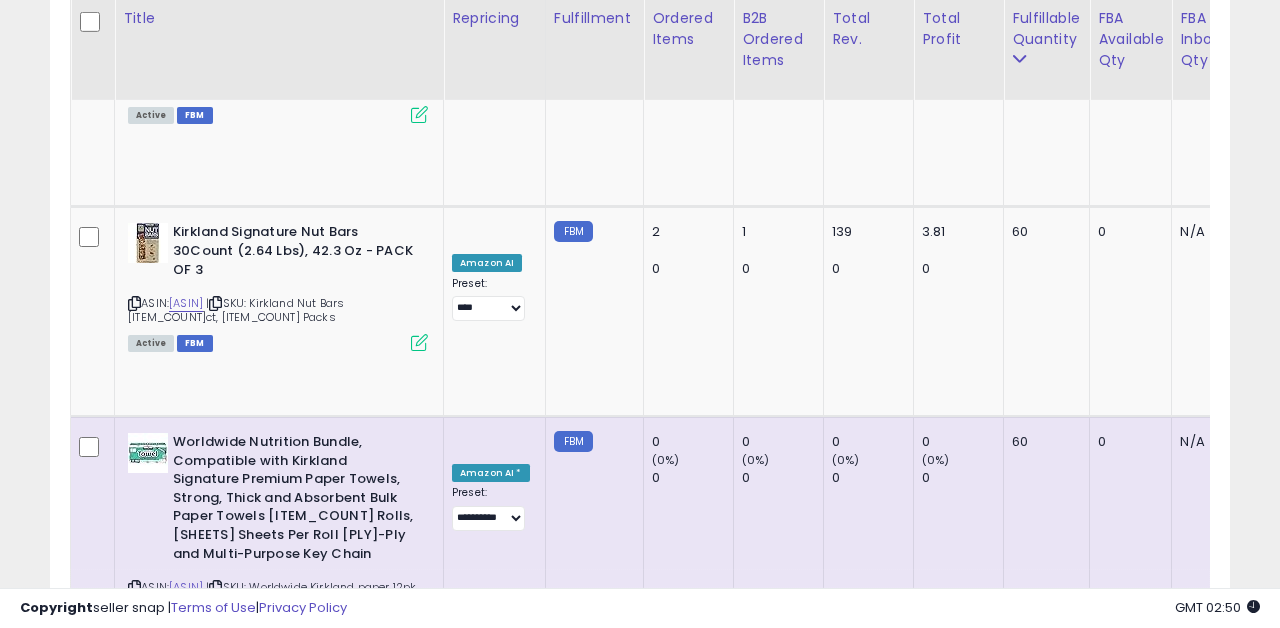 click on "B01C7G00TA" at bounding box center (203, 710) 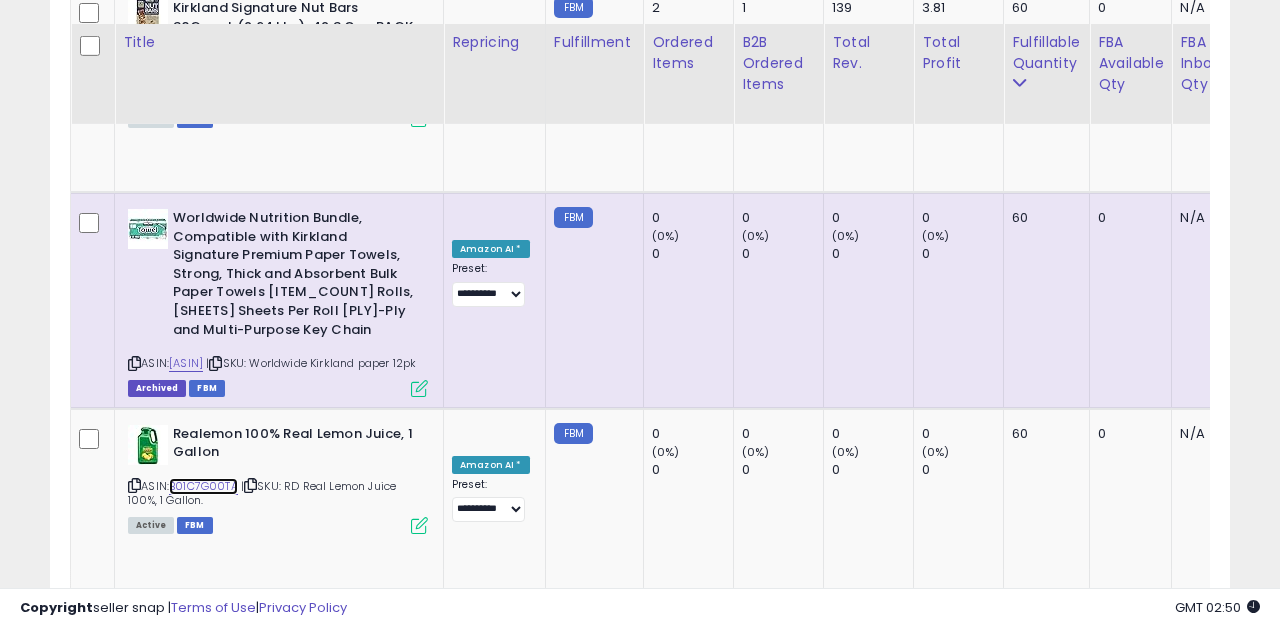 scroll, scrollTop: 3952, scrollLeft: 0, axis: vertical 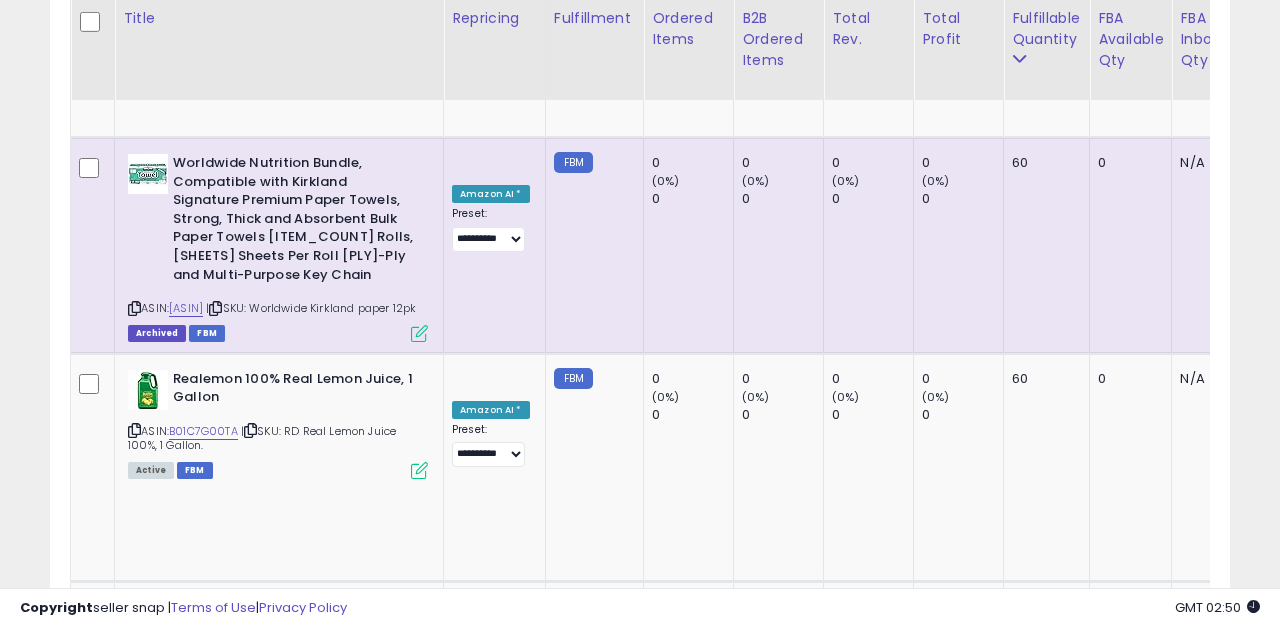 click at bounding box center [419, 962] 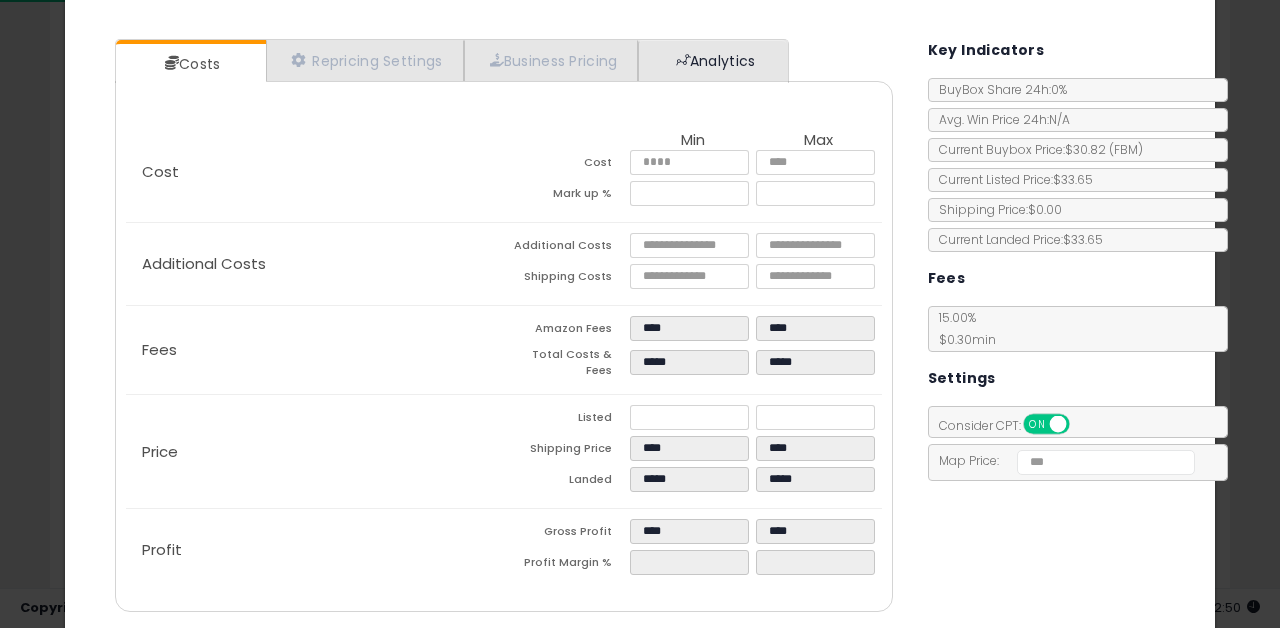 scroll, scrollTop: 0, scrollLeft: 0, axis: both 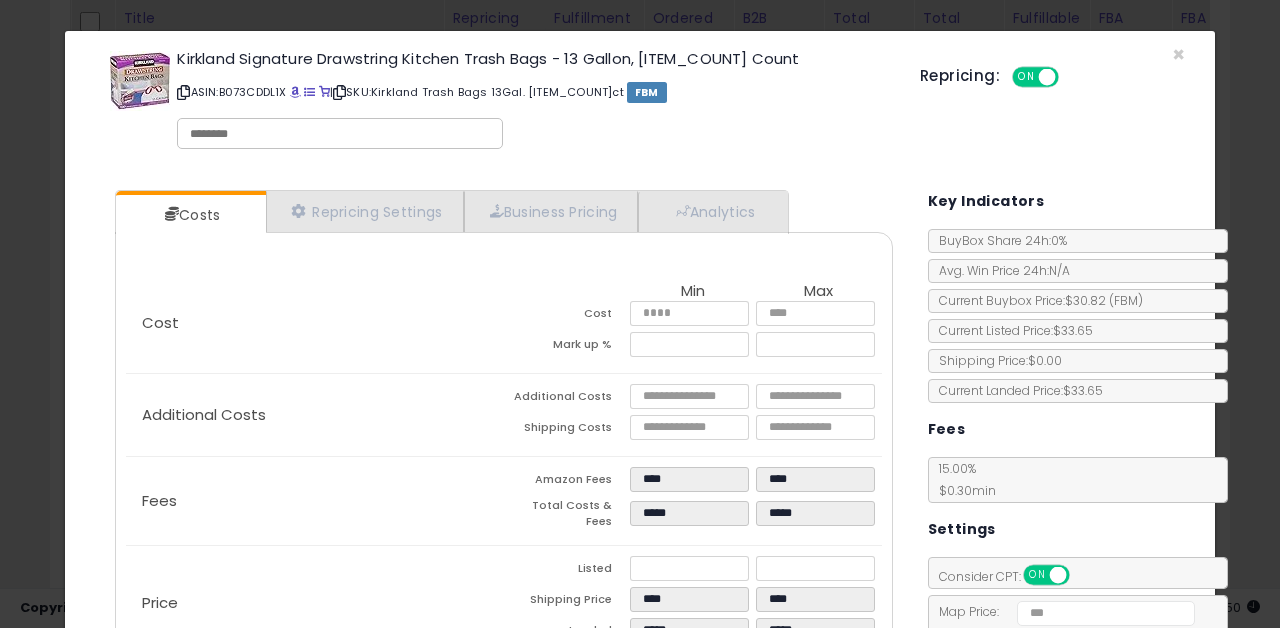 click on "ASIN:  [ASIN]
|
SKU:  Kirkland Trash Bags 13Gal. [ITEM_COUNT]ct
FBM" at bounding box center [533, 92] 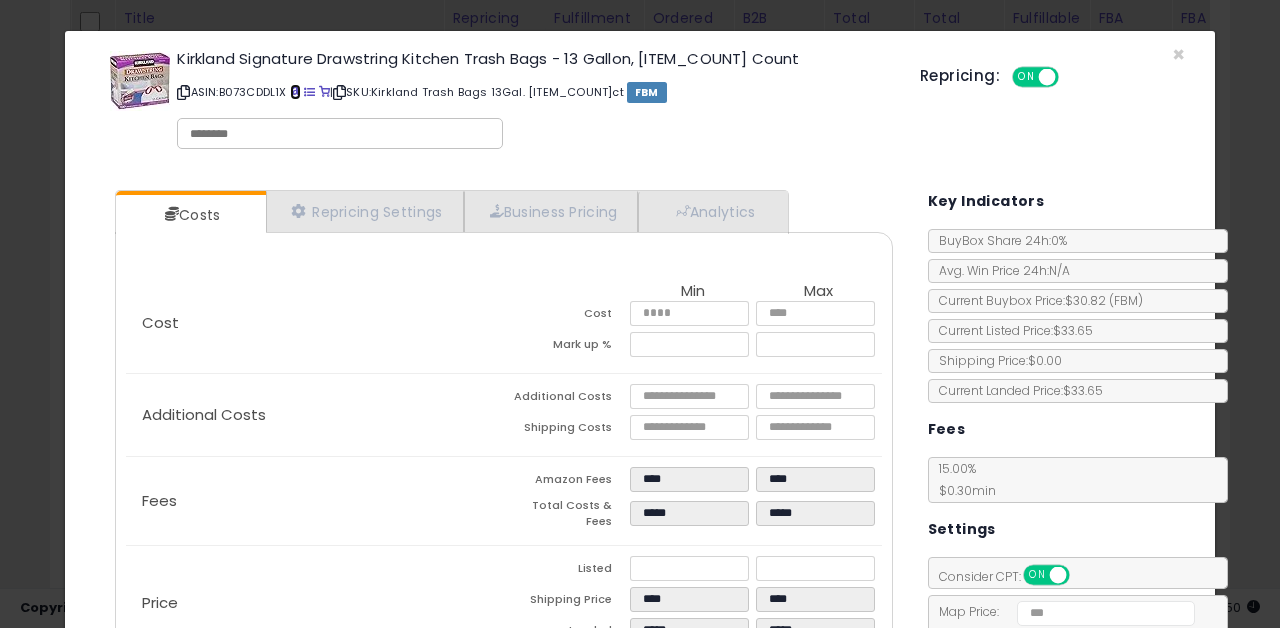 click at bounding box center (295, 92) 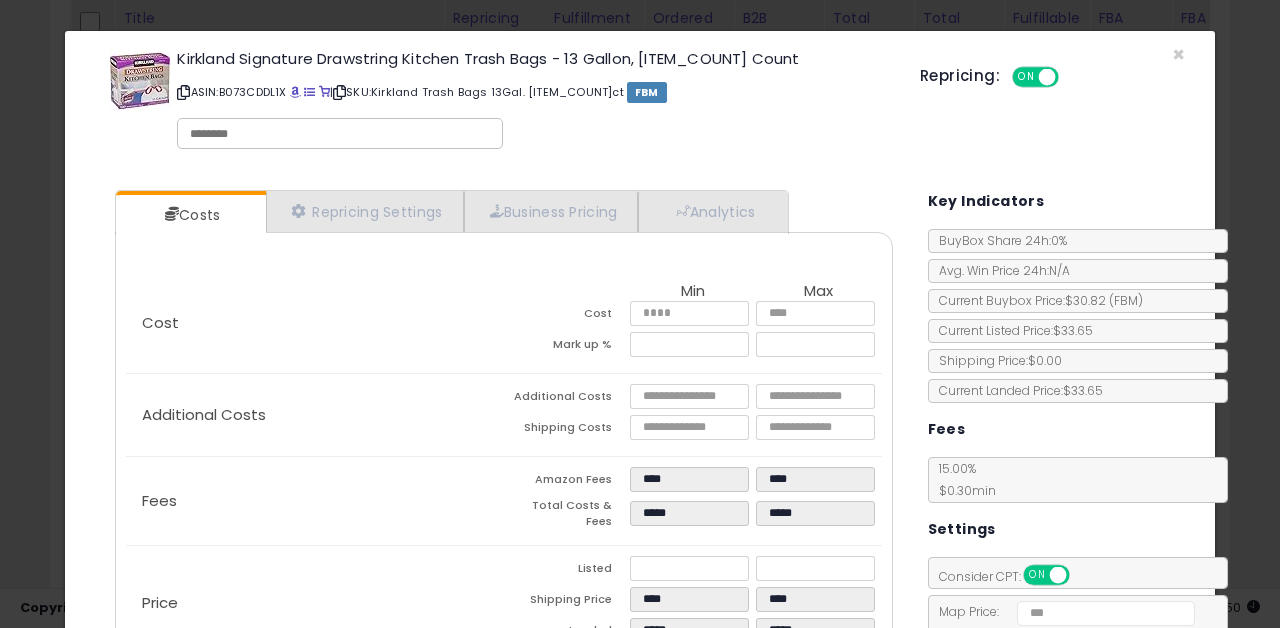 click on "Kirkland Signature Drawstring Kitchen Trash Bags - 13 Gallon, [ITEM_COUNT] Count" at bounding box center (640, 103) 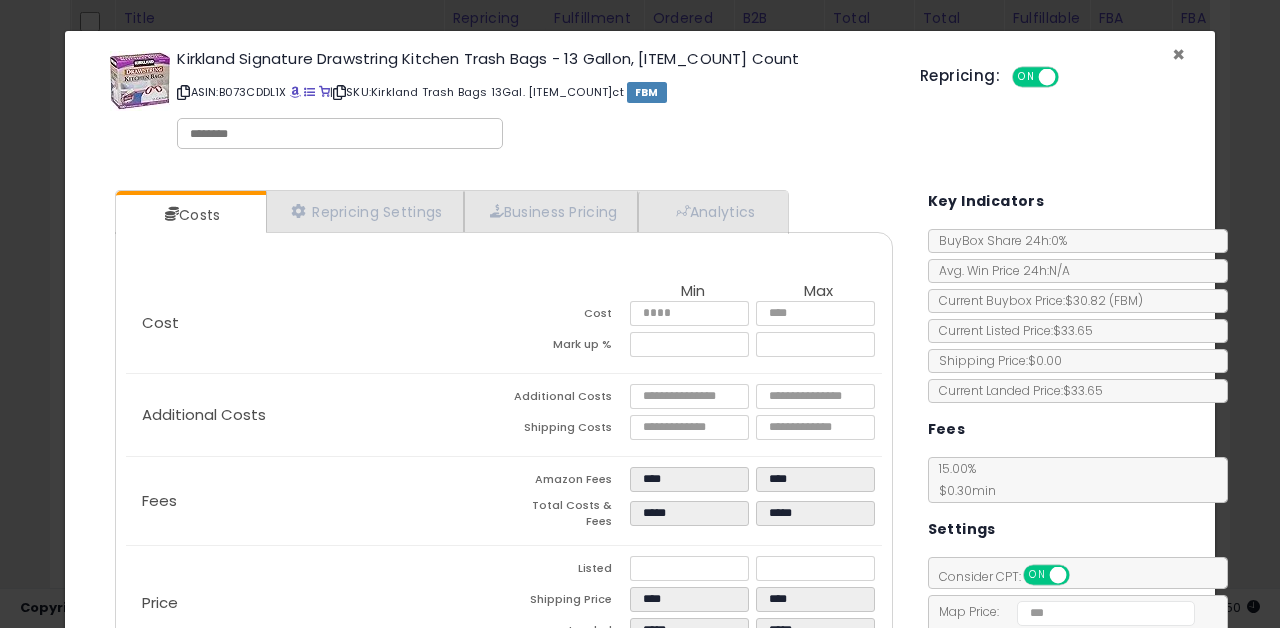 click on "×" at bounding box center [1178, 54] 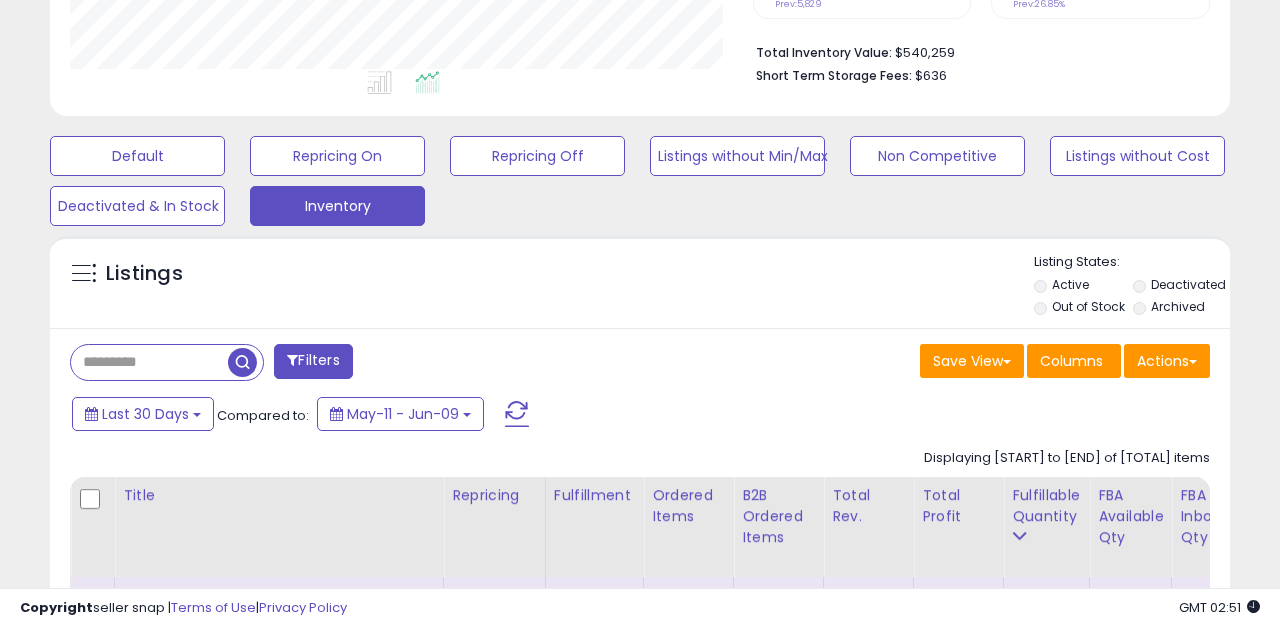 scroll, scrollTop: 482, scrollLeft: 0, axis: vertical 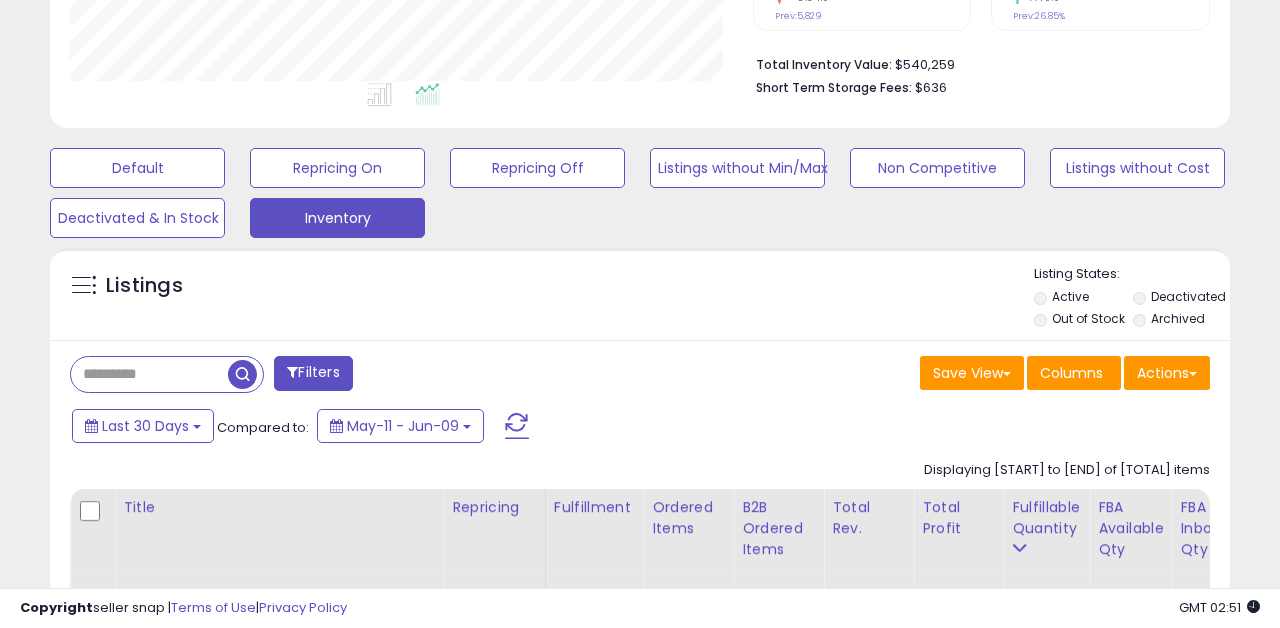click on "Filters" at bounding box center (313, 373) 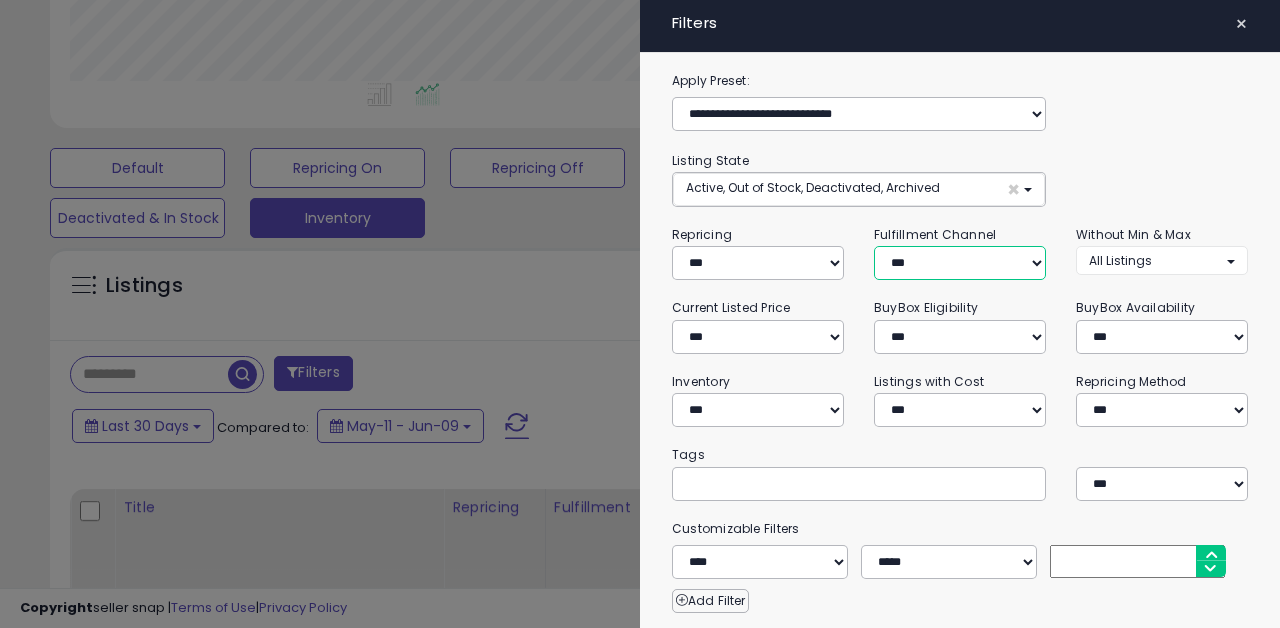 click on "***
***
***
***" at bounding box center [960, 263] 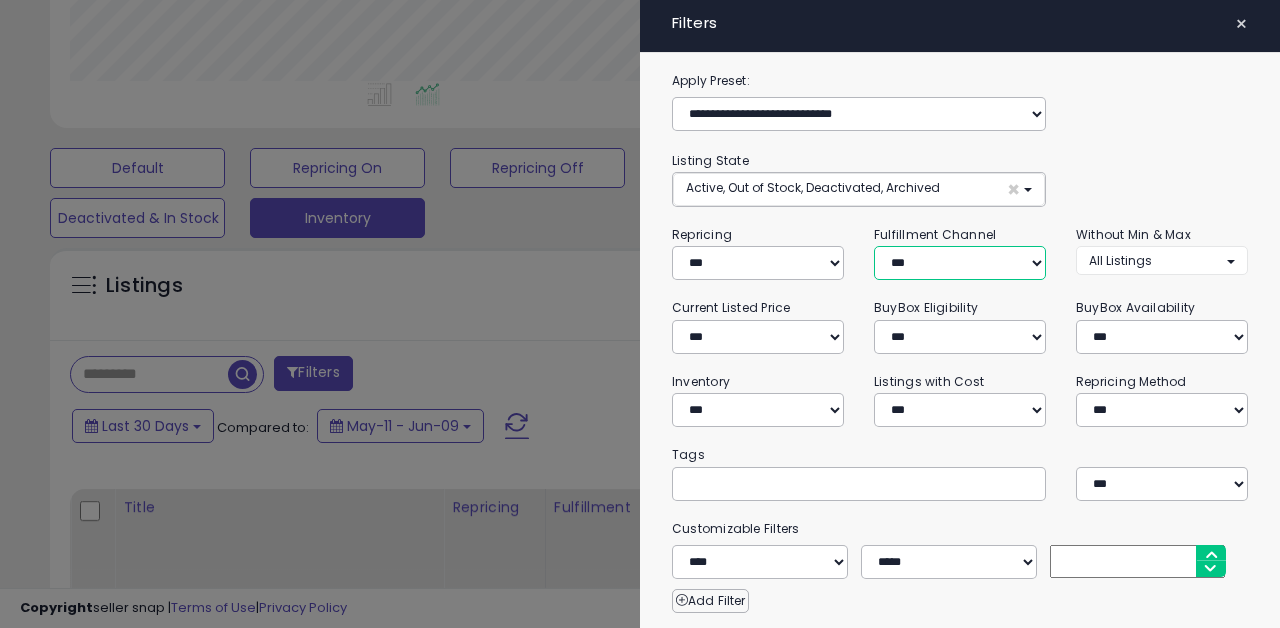 select on "***" 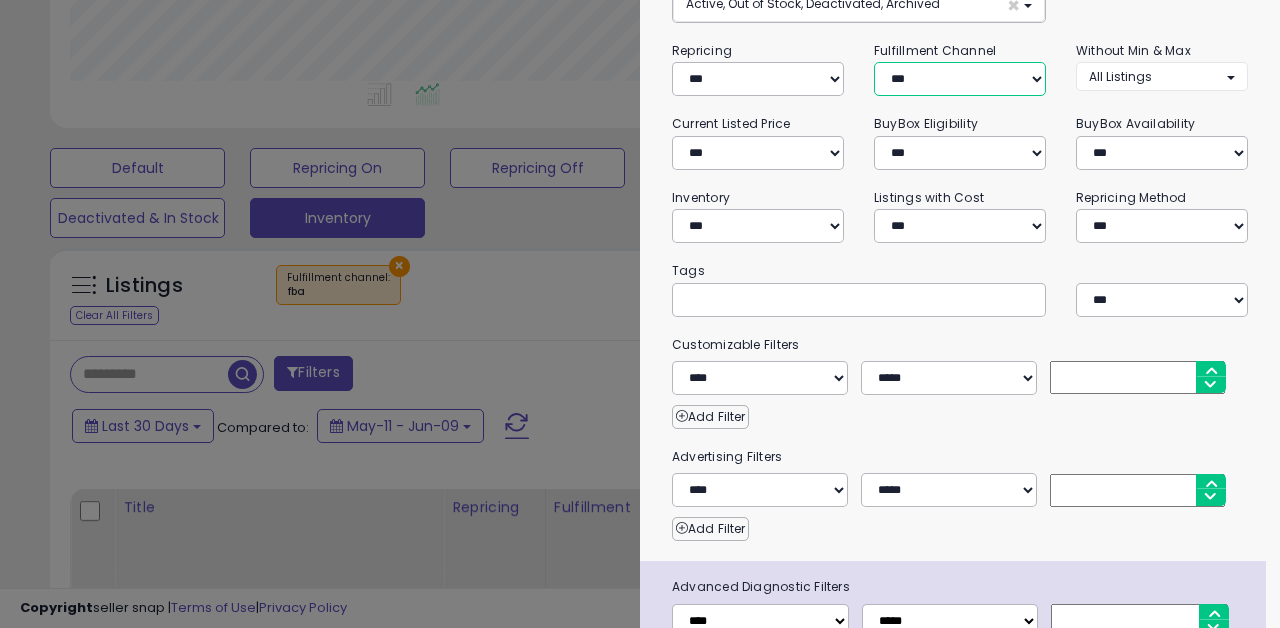 scroll, scrollTop: 311, scrollLeft: 0, axis: vertical 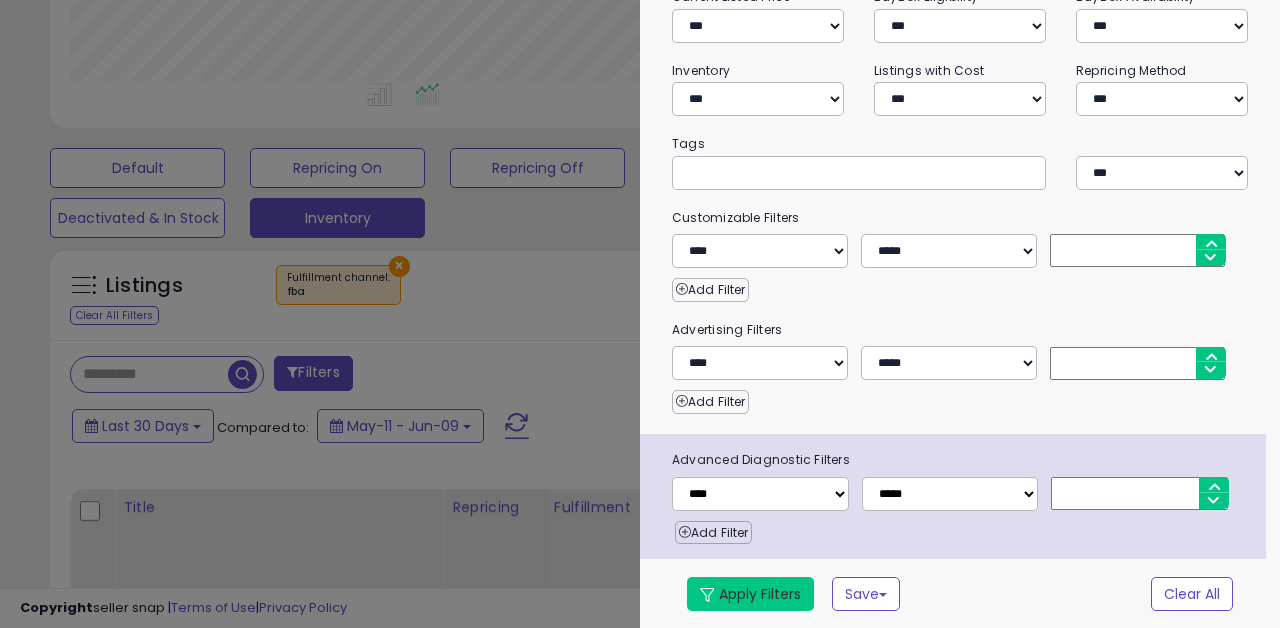 click on "Apply Filters" at bounding box center (750, 594) 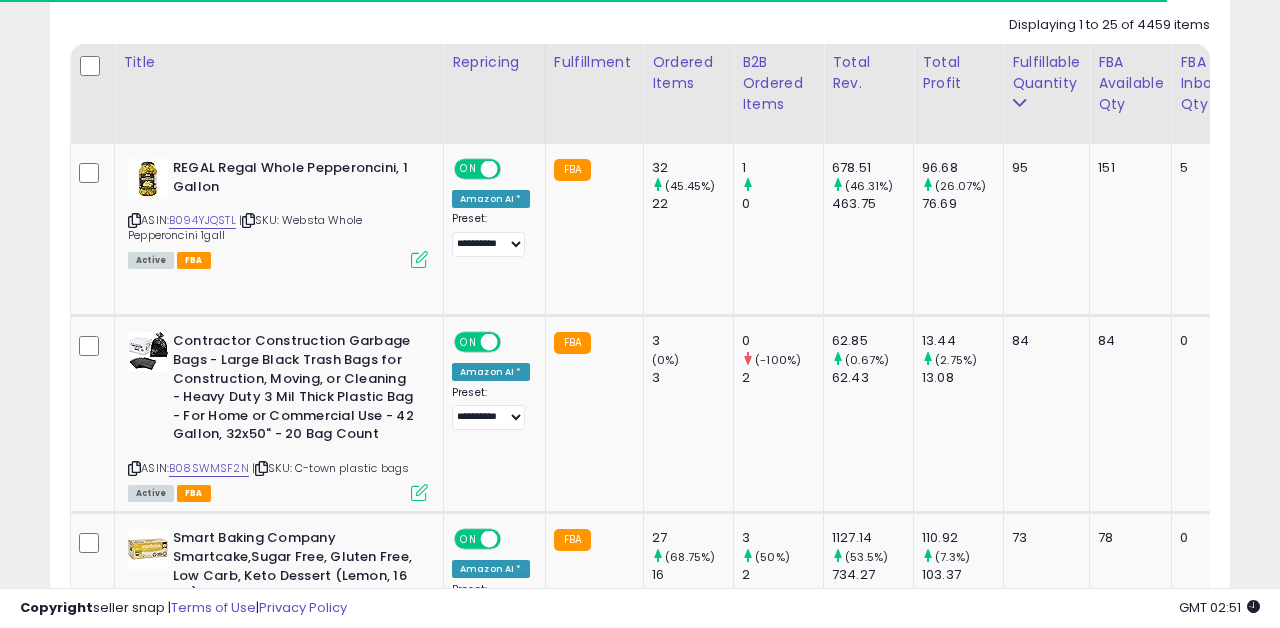 scroll, scrollTop: 902, scrollLeft: 0, axis: vertical 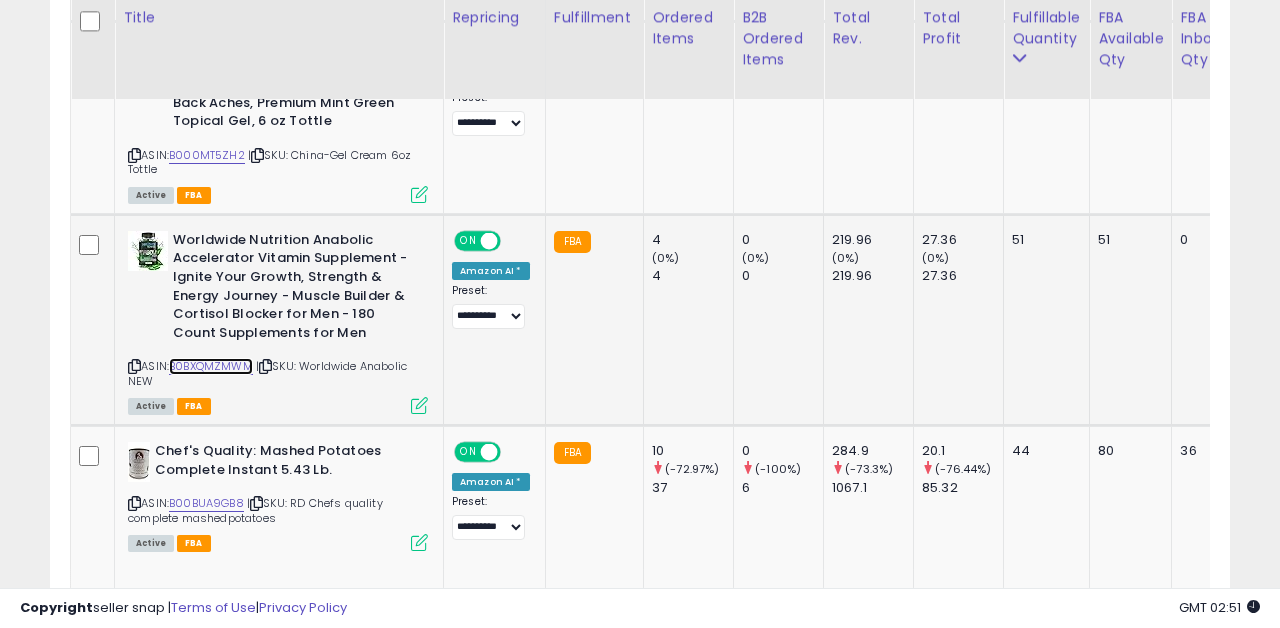 click on "B0BXQMZMWM" at bounding box center [211, 366] 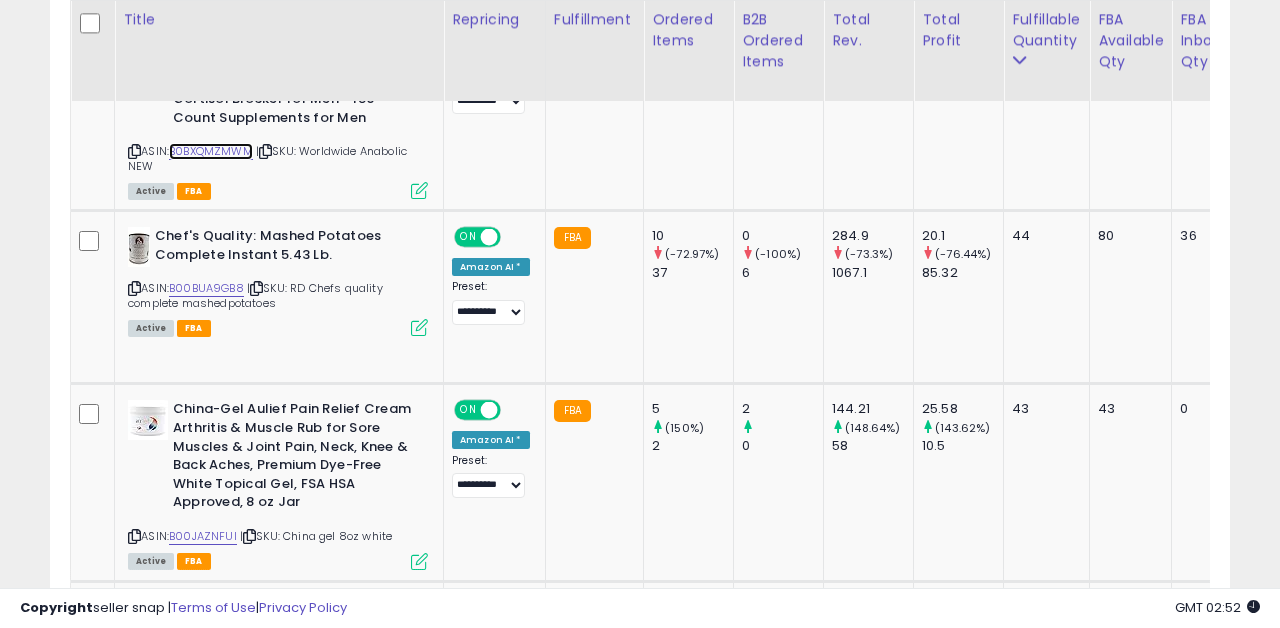 scroll, scrollTop: 2506, scrollLeft: 0, axis: vertical 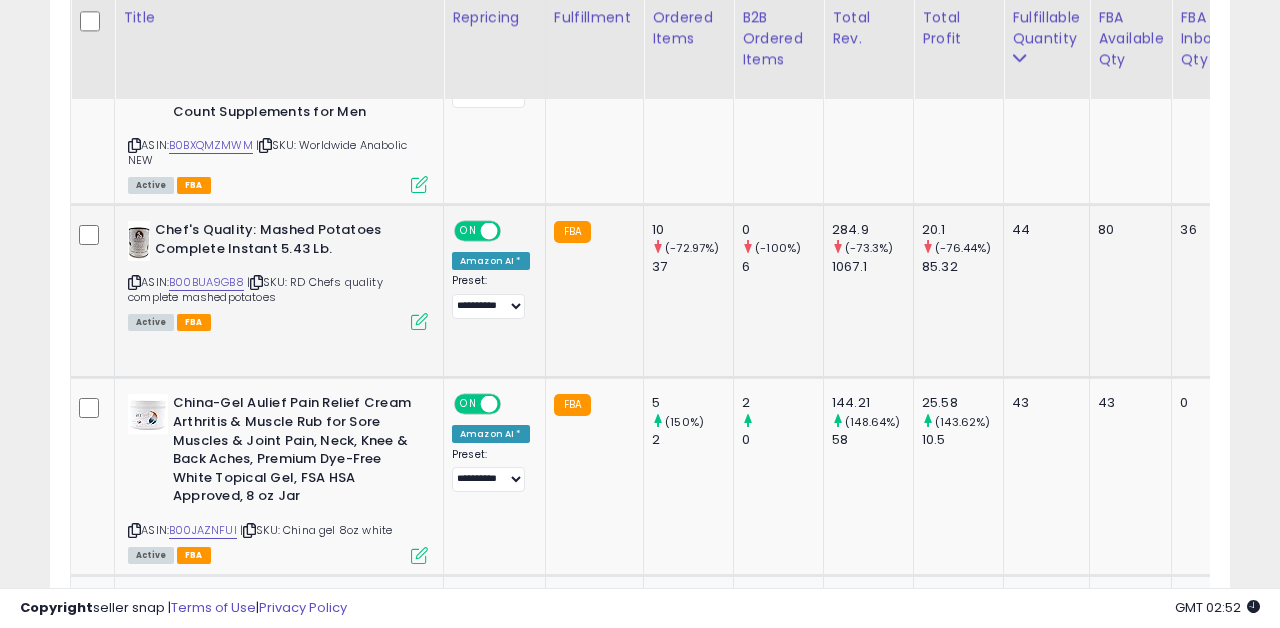 click at bounding box center [419, 321] 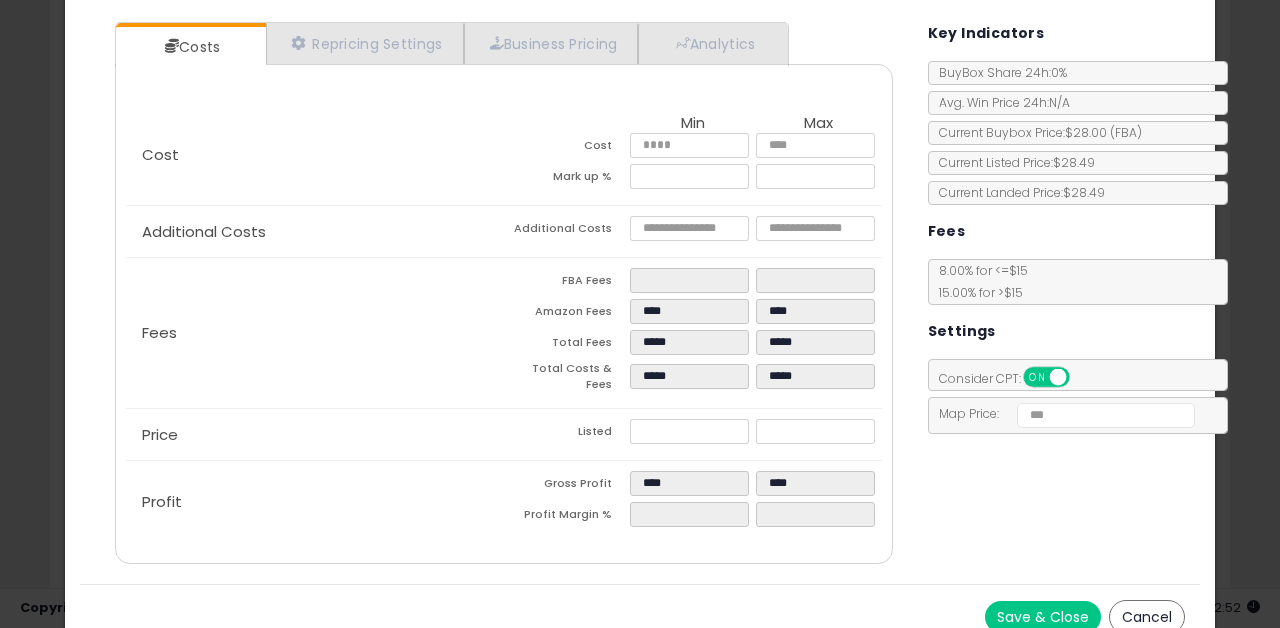 scroll, scrollTop: 0, scrollLeft: 0, axis: both 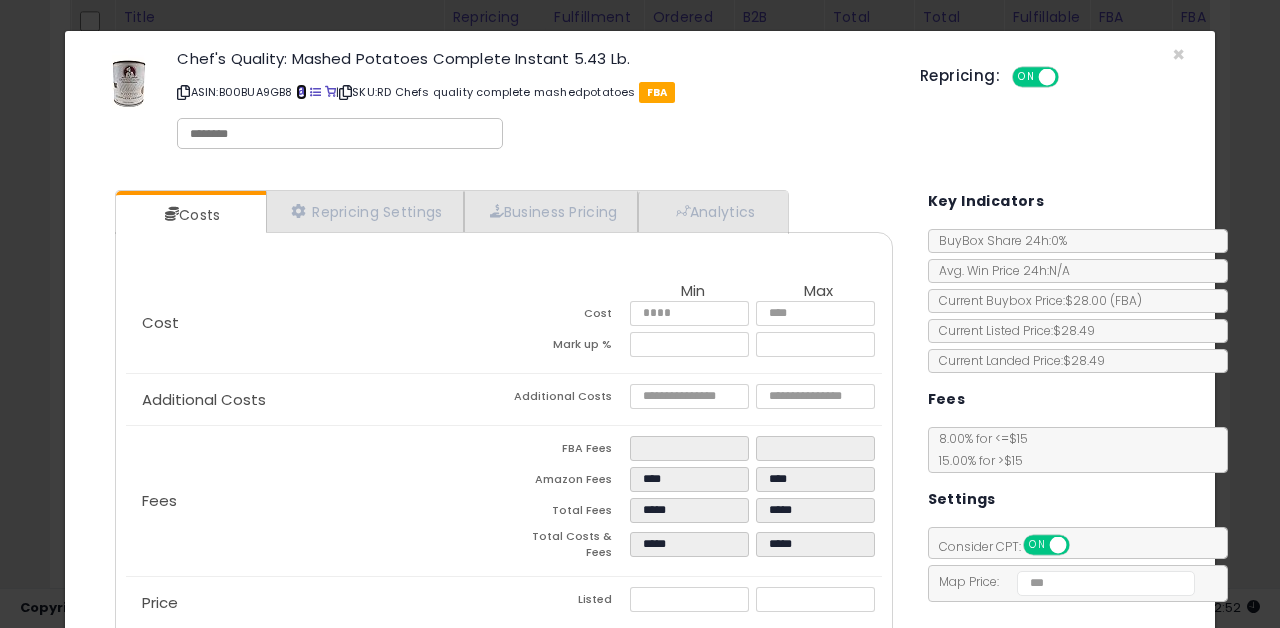 click at bounding box center [301, 92] 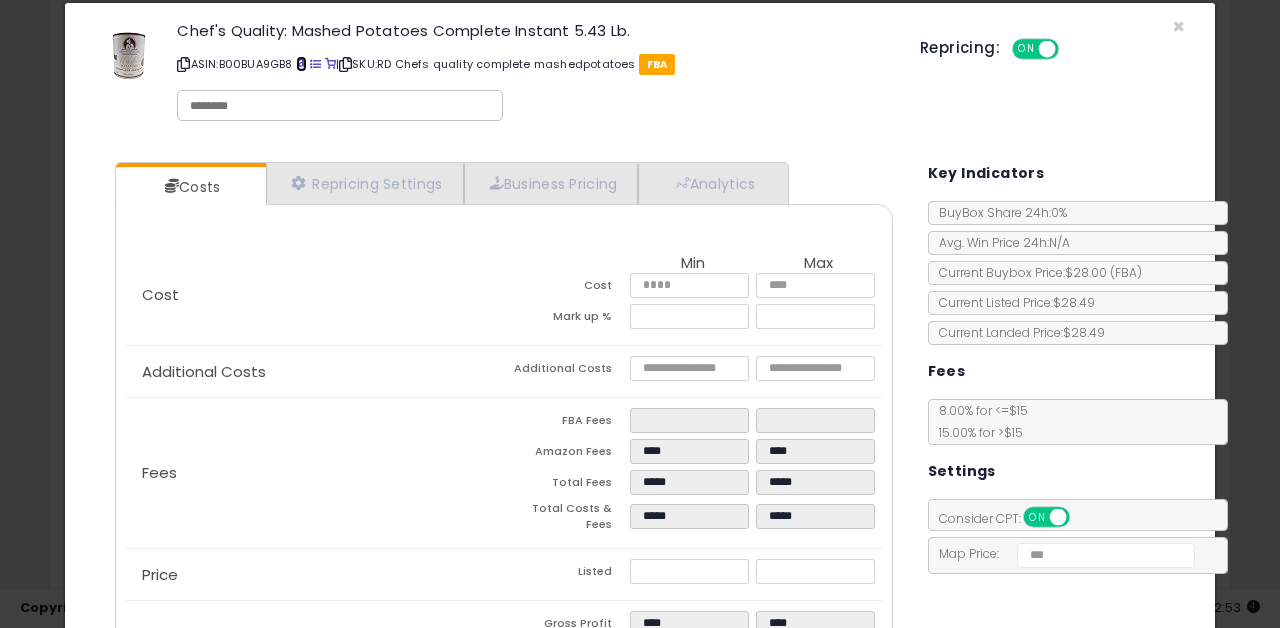 scroll, scrollTop: 132, scrollLeft: 0, axis: vertical 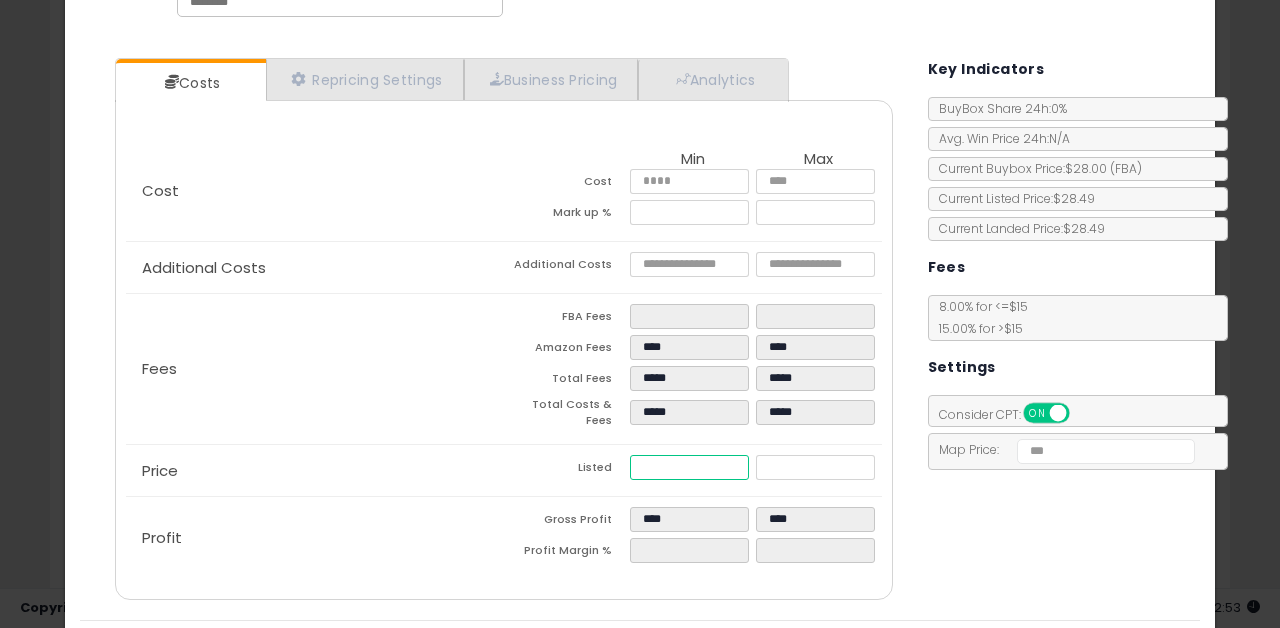 type on "*****" 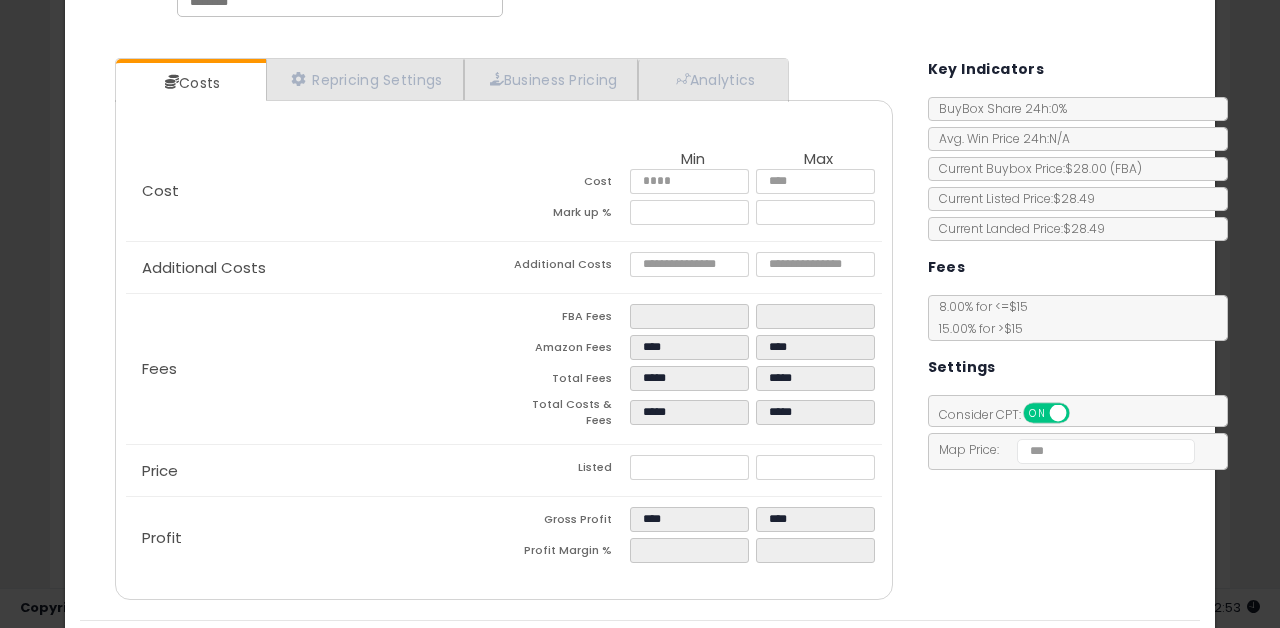 click on "Costs
Repricing Settings
Business Pricing
Analytics
Cost" at bounding box center (504, 331) 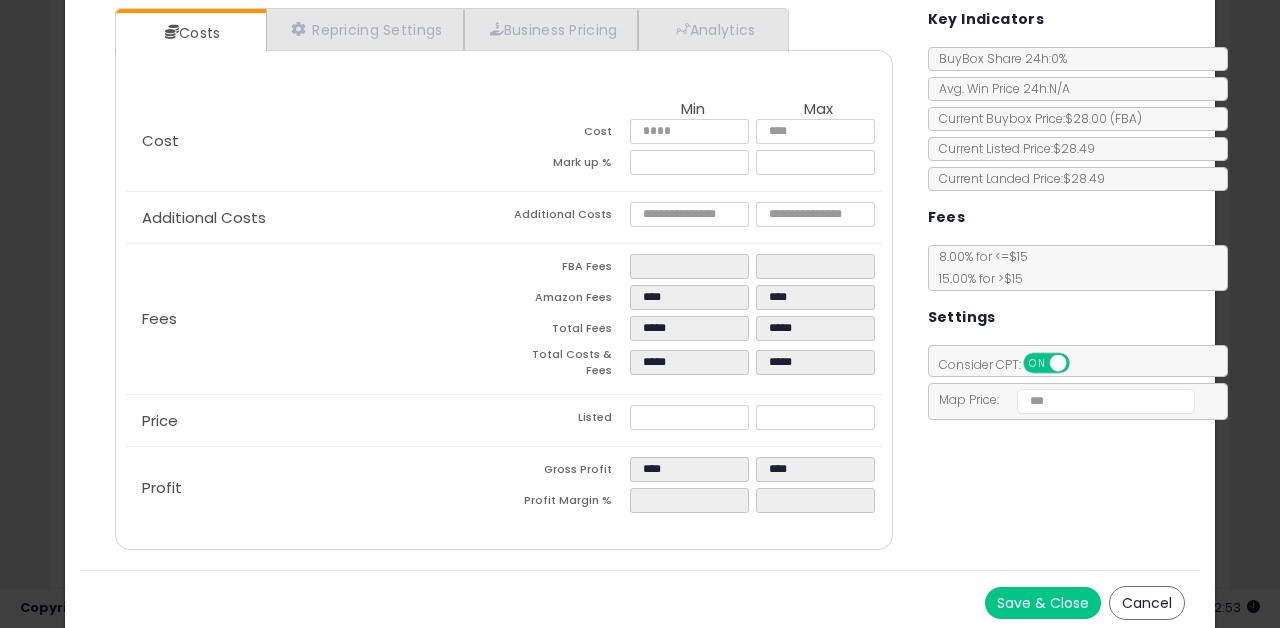 click on "Save & Close" at bounding box center [1043, 603] 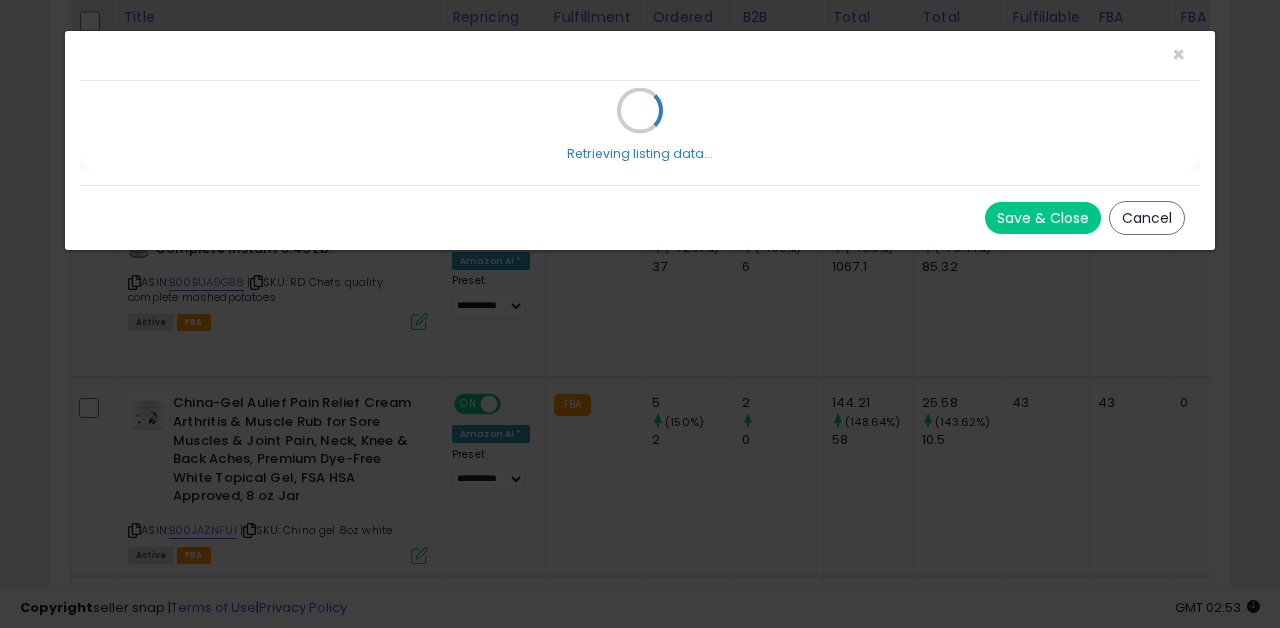 scroll, scrollTop: 0, scrollLeft: 0, axis: both 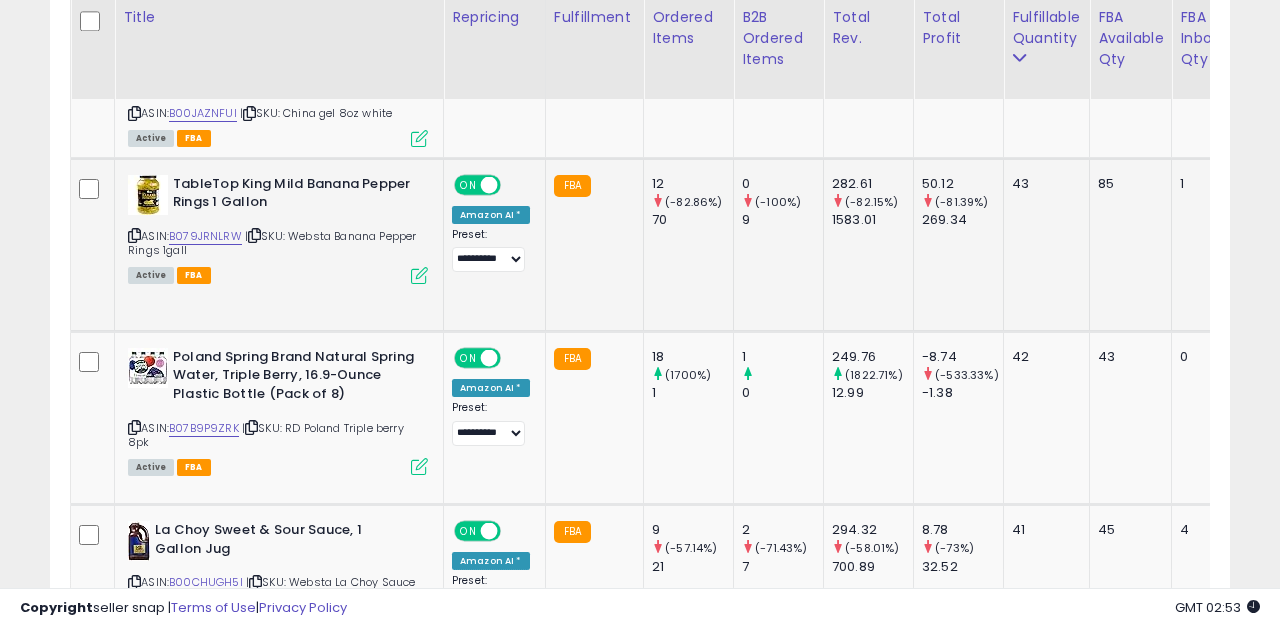 click at bounding box center [419, 275] 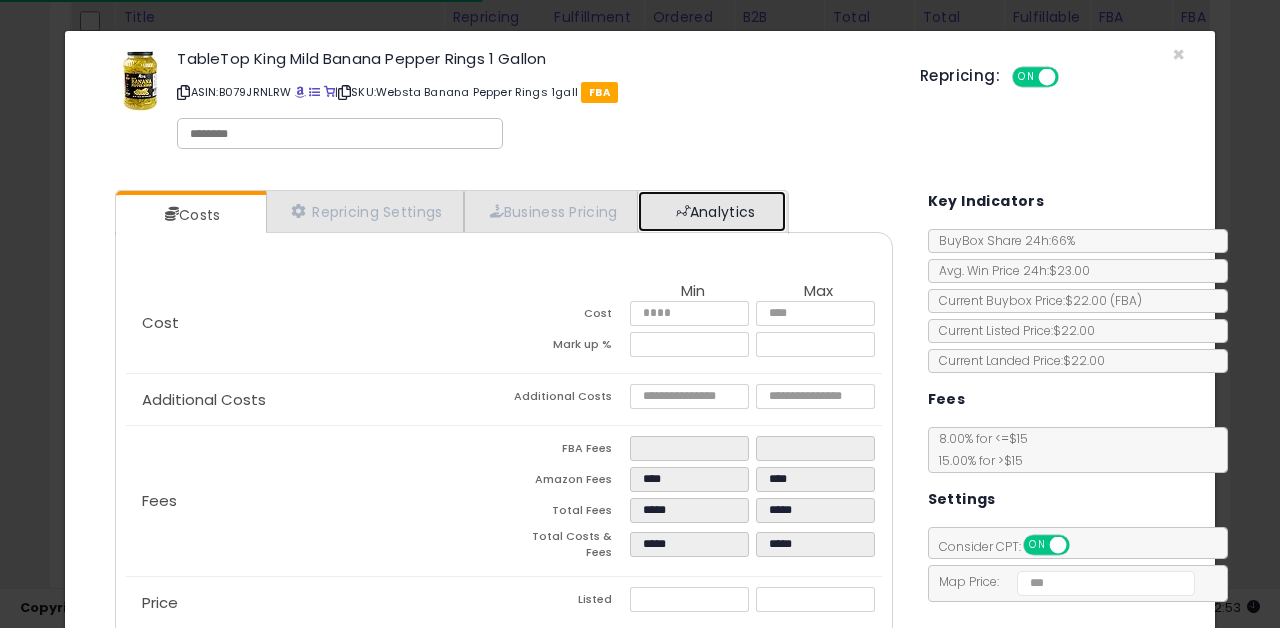 click on "Analytics" at bounding box center (712, 211) 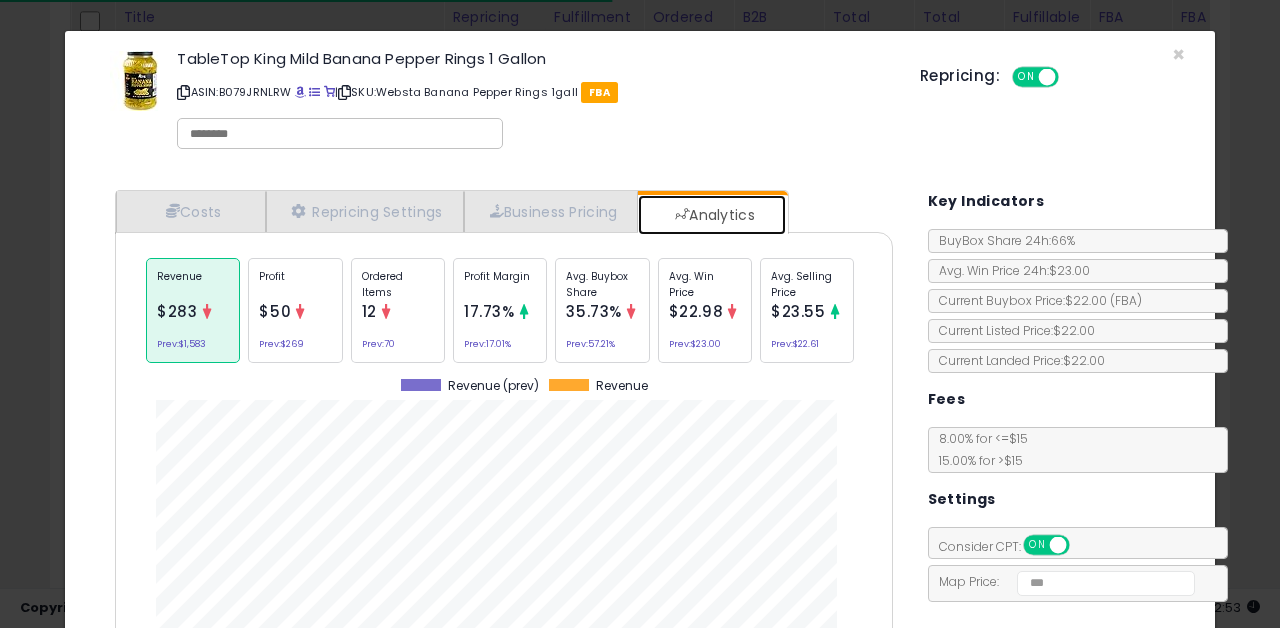 scroll, scrollTop: 999385, scrollLeft: 999182, axis: both 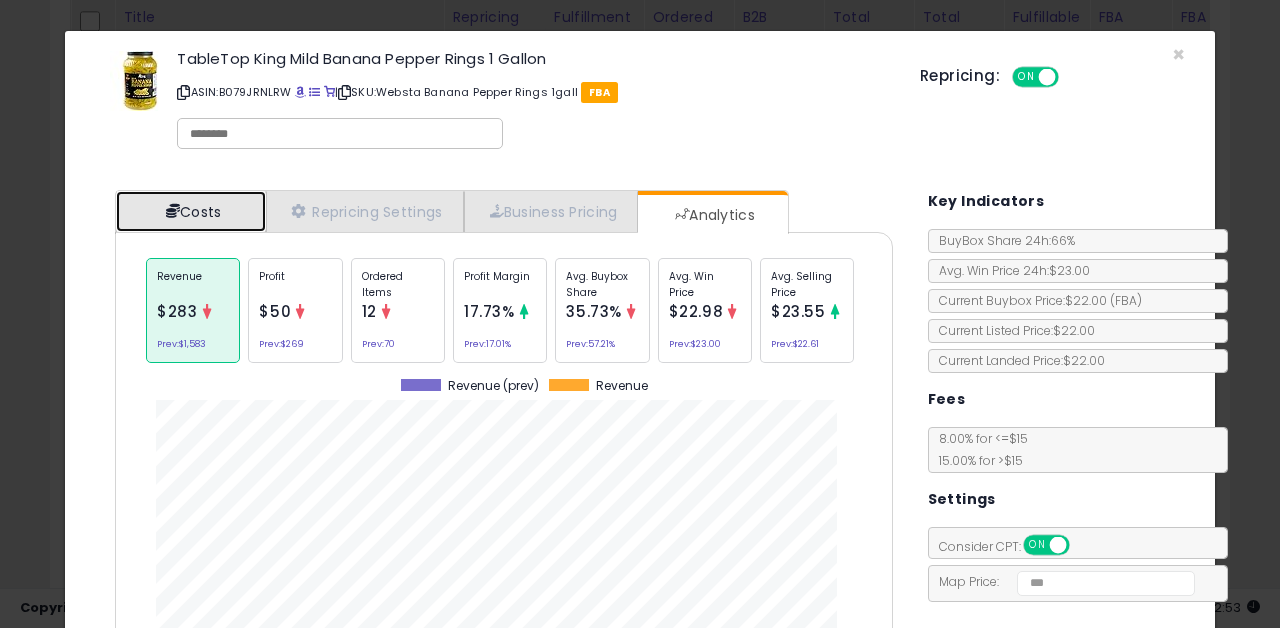 click on "Costs" at bounding box center [191, 211] 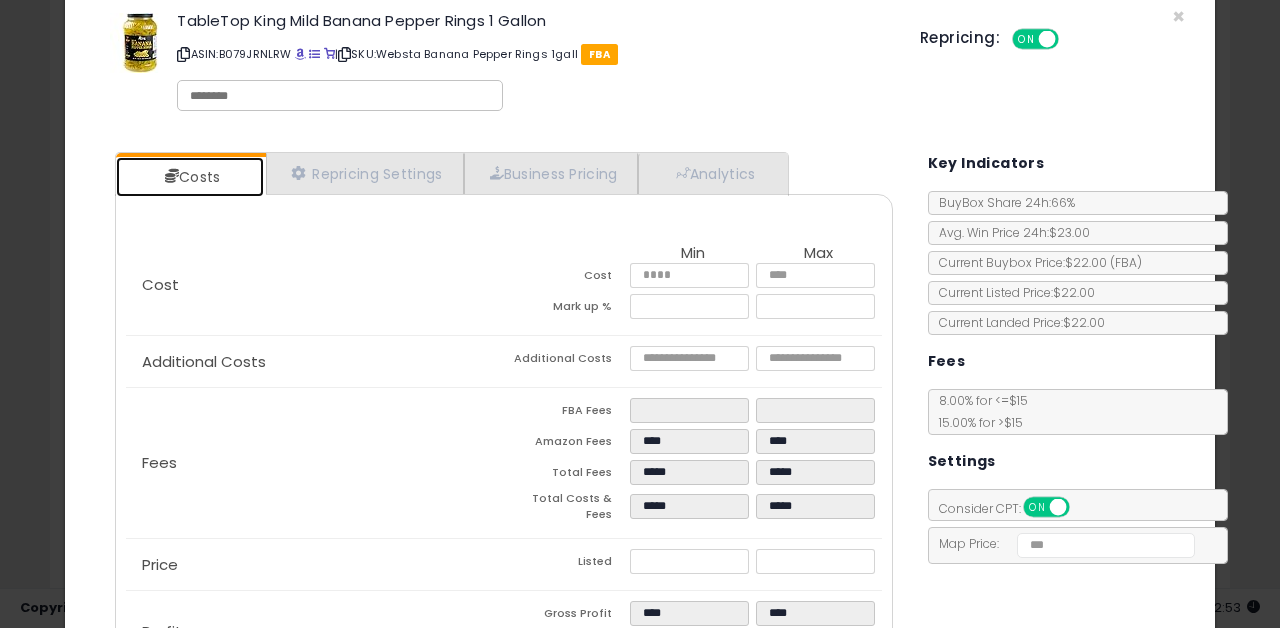 scroll, scrollTop: 39, scrollLeft: 0, axis: vertical 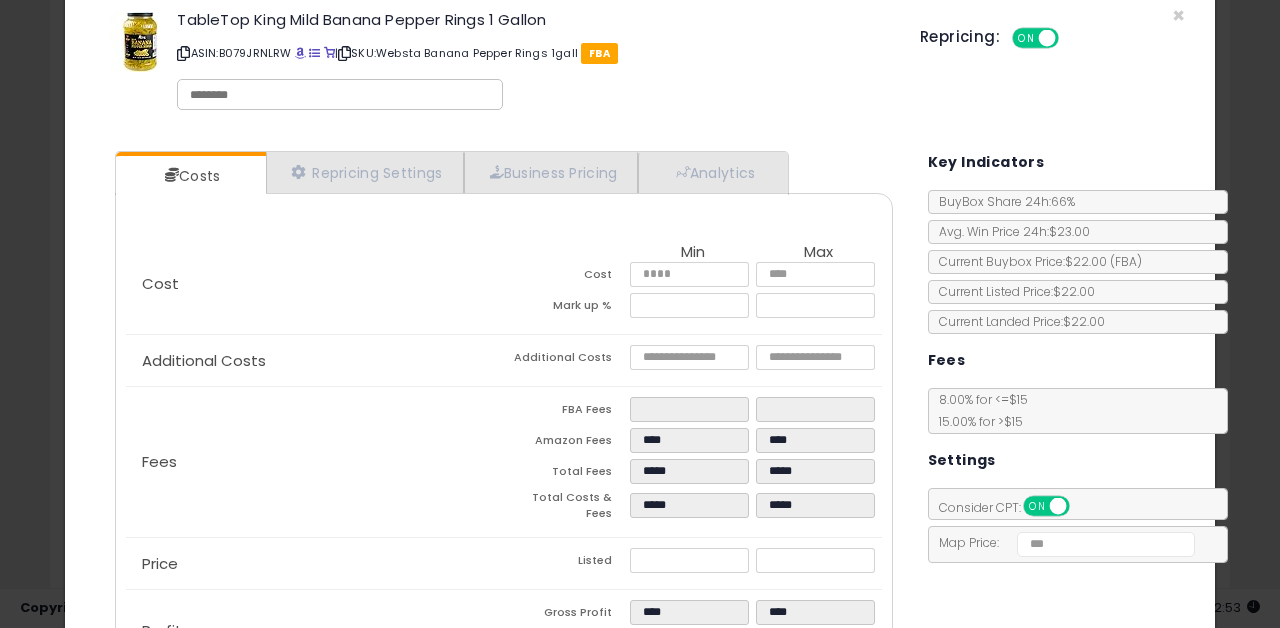 click on "Repricing:
ON   OFF" at bounding box center (1052, 35) 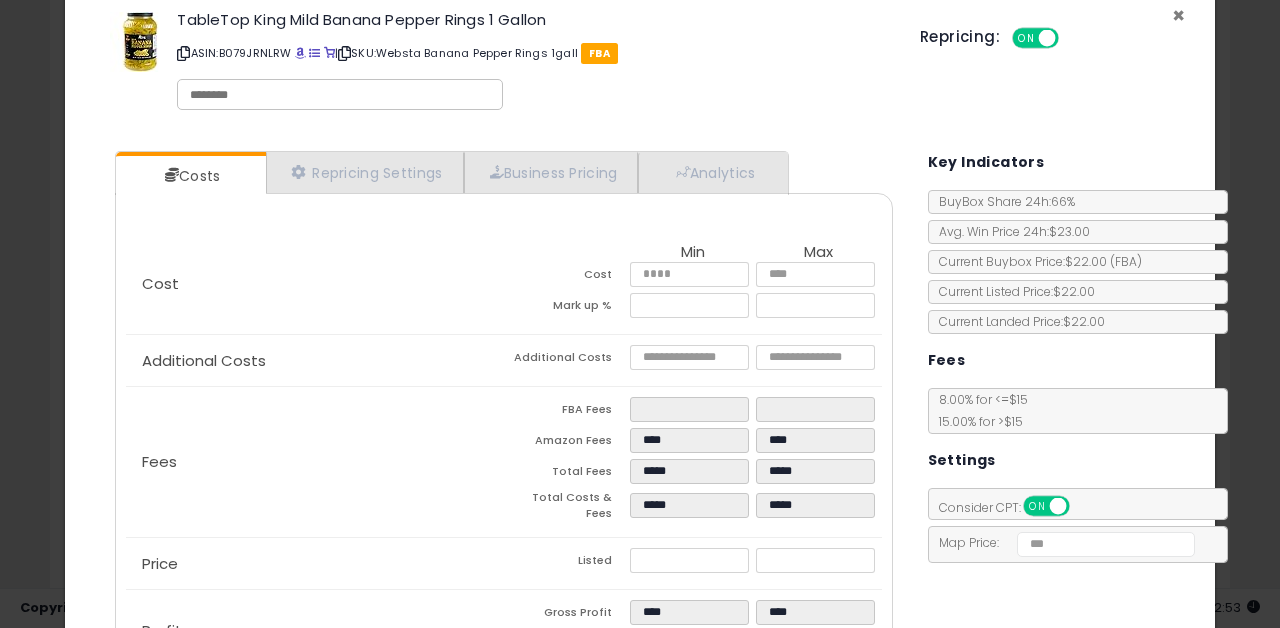 click on "×" at bounding box center [1178, 15] 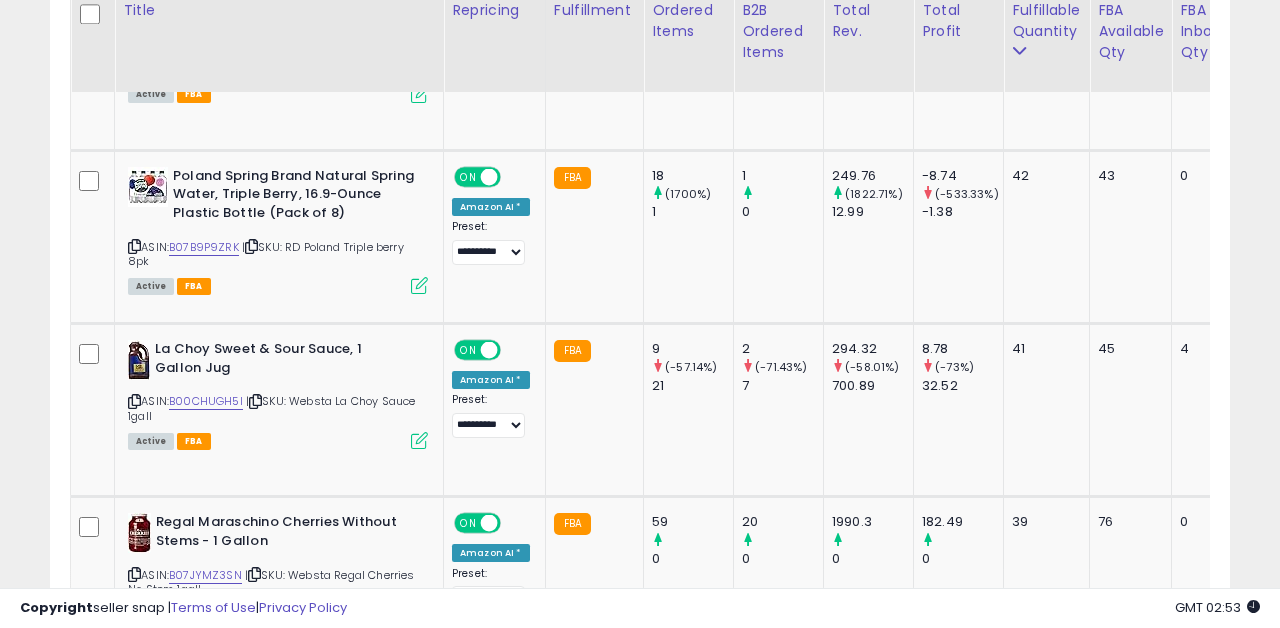scroll, scrollTop: 3088, scrollLeft: 0, axis: vertical 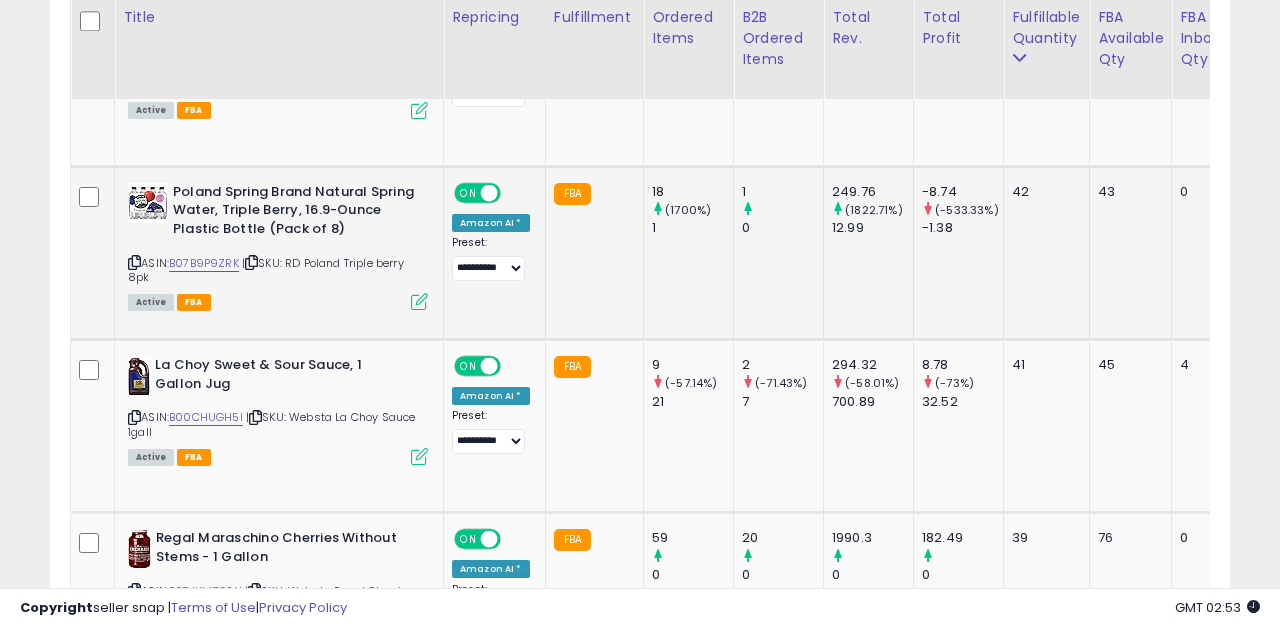 click at bounding box center (419, 301) 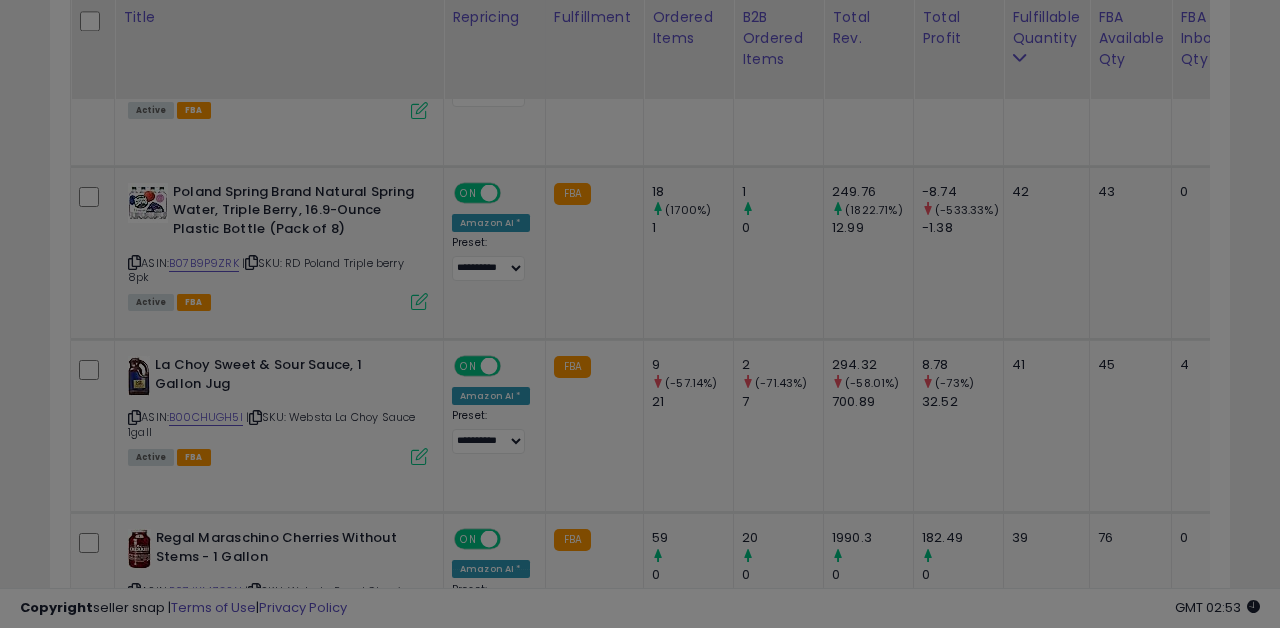 scroll, scrollTop: 0, scrollLeft: 0, axis: both 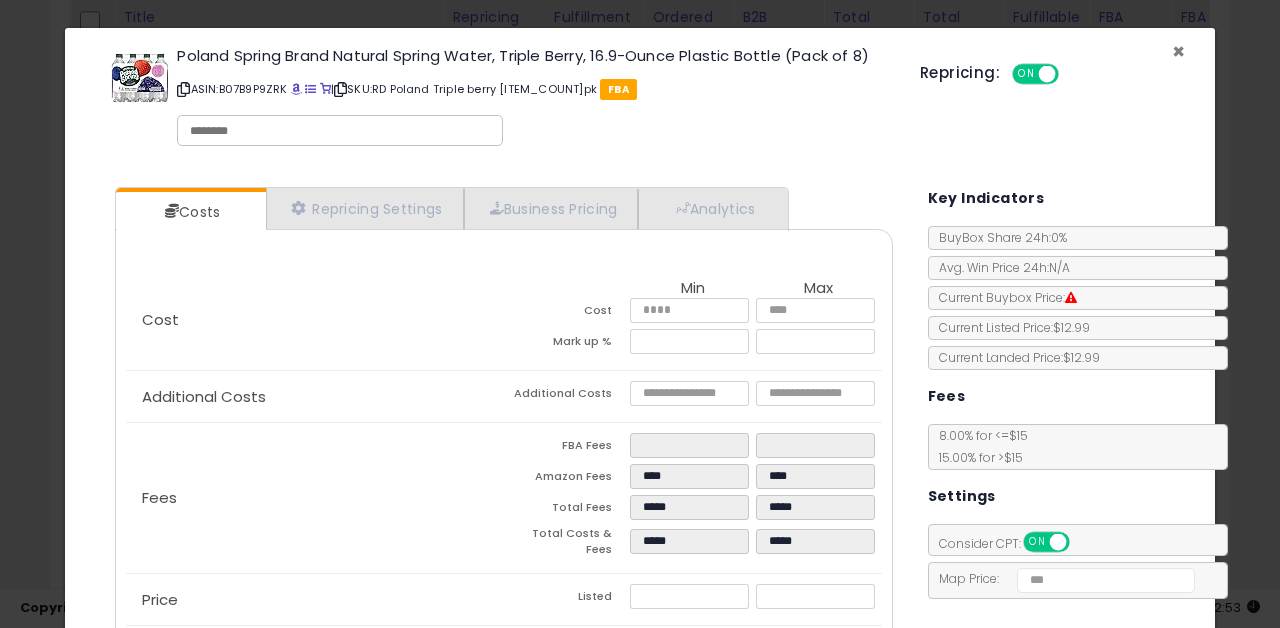 click on "×" at bounding box center [1178, 51] 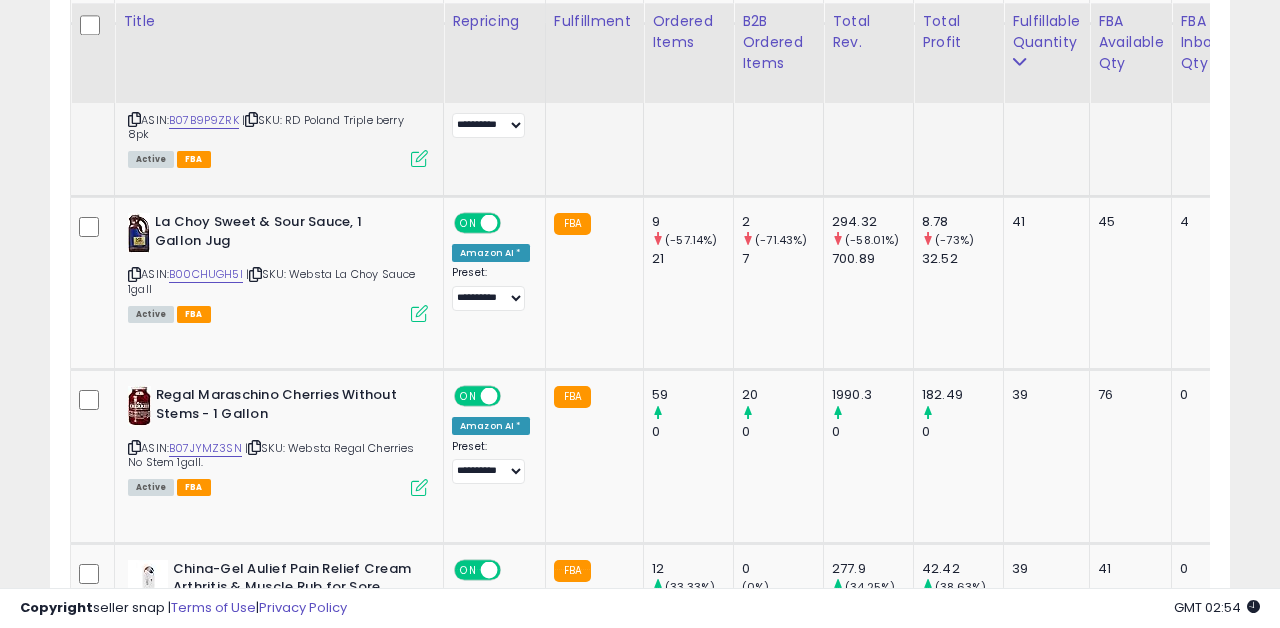 scroll, scrollTop: 3235, scrollLeft: 0, axis: vertical 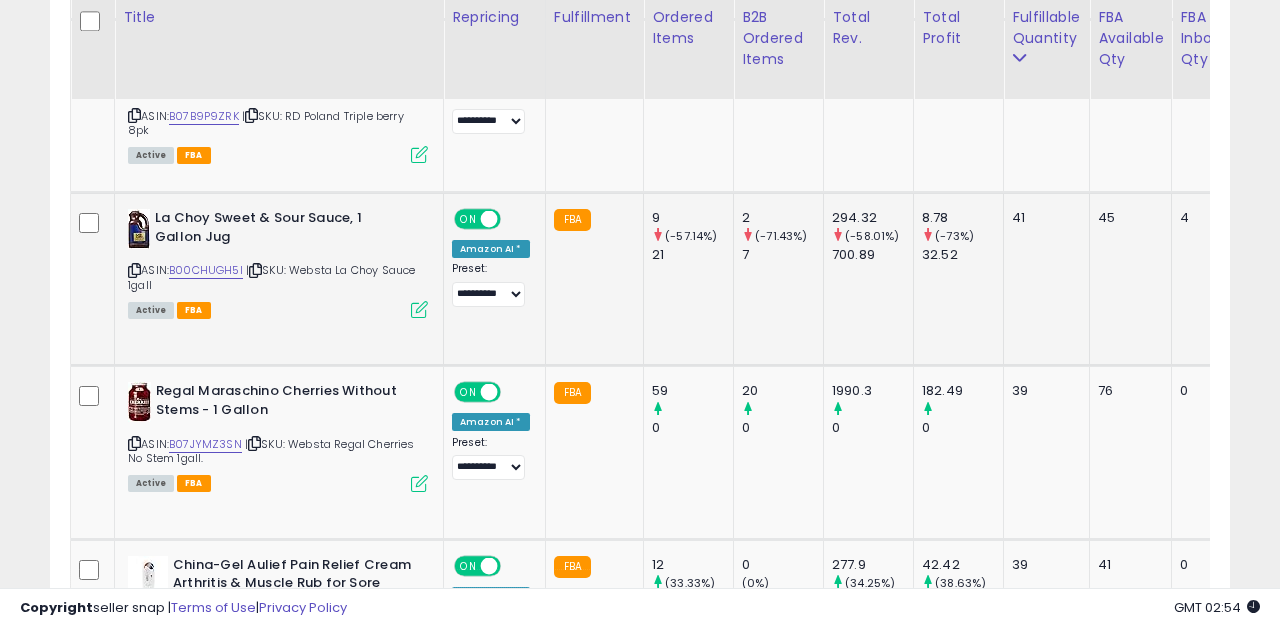 click at bounding box center (419, 309) 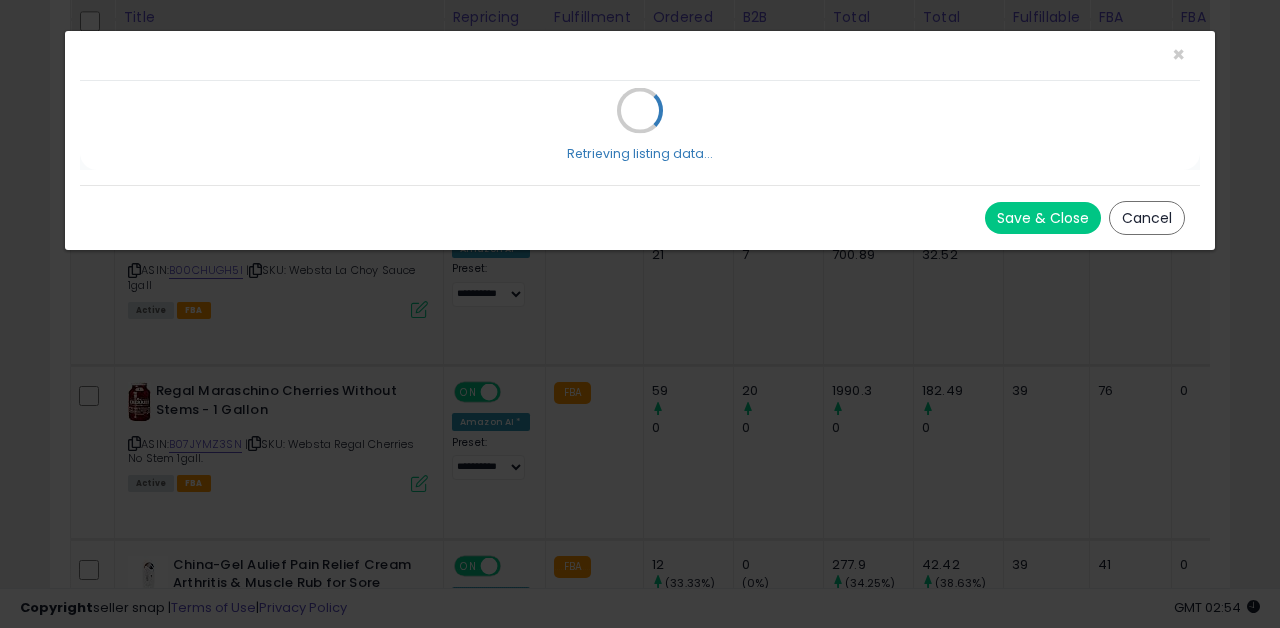 scroll, scrollTop: 0, scrollLeft: 0, axis: both 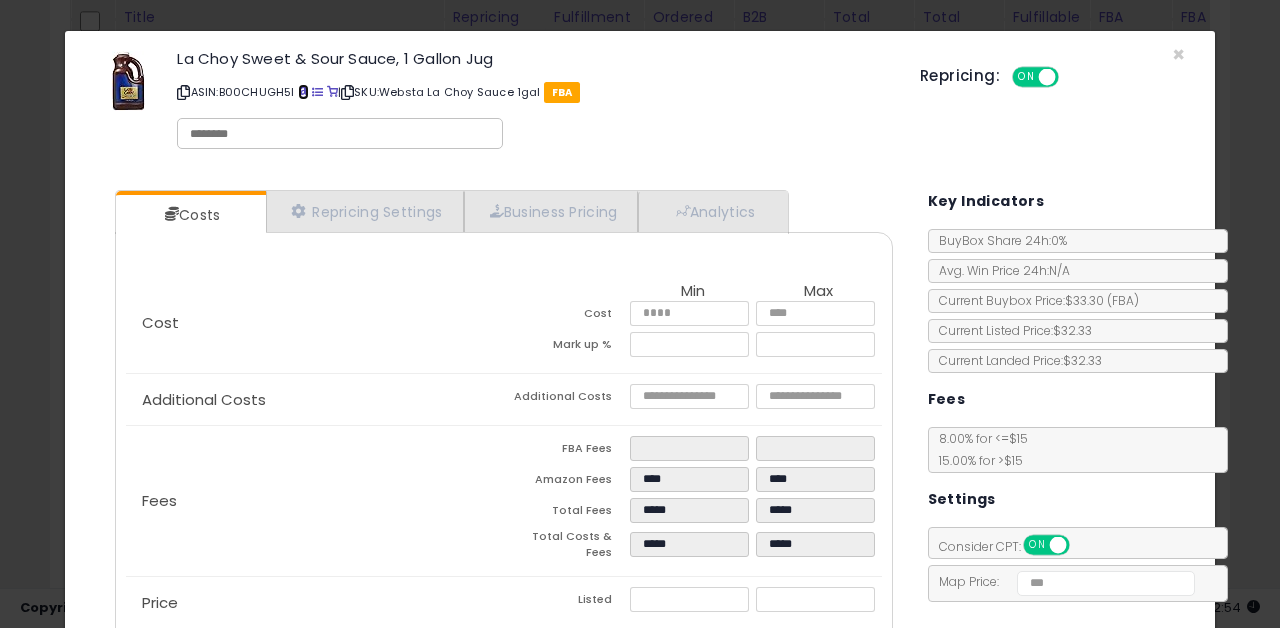 click at bounding box center (303, 92) 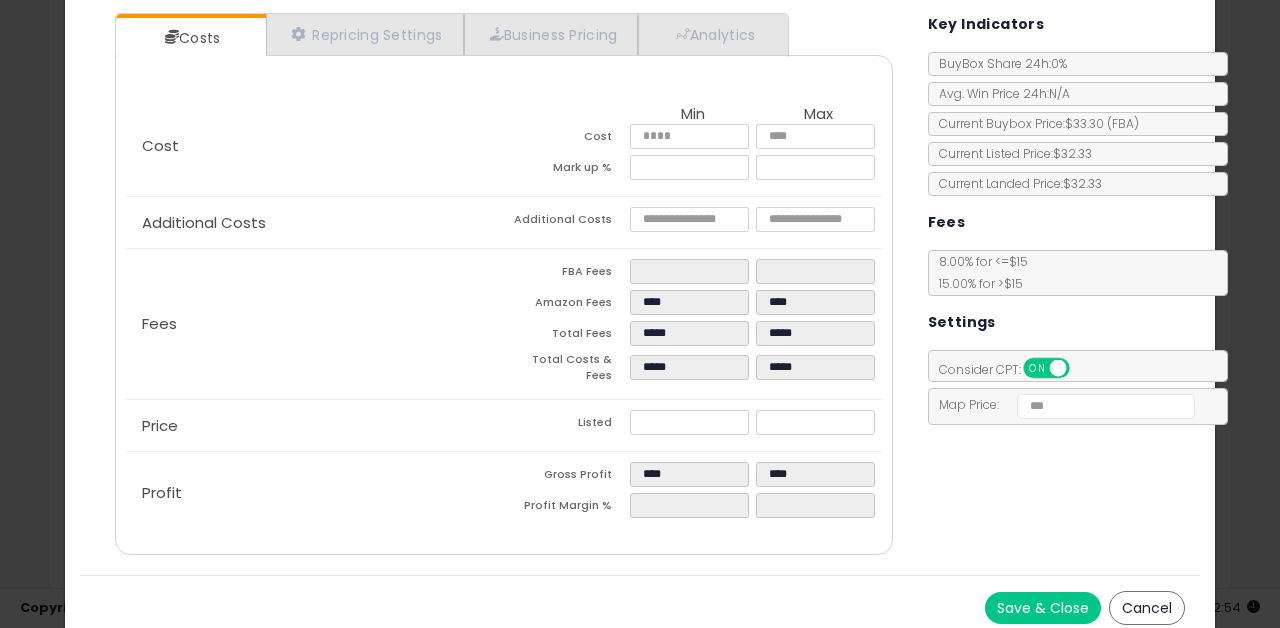 scroll, scrollTop: 182, scrollLeft: 0, axis: vertical 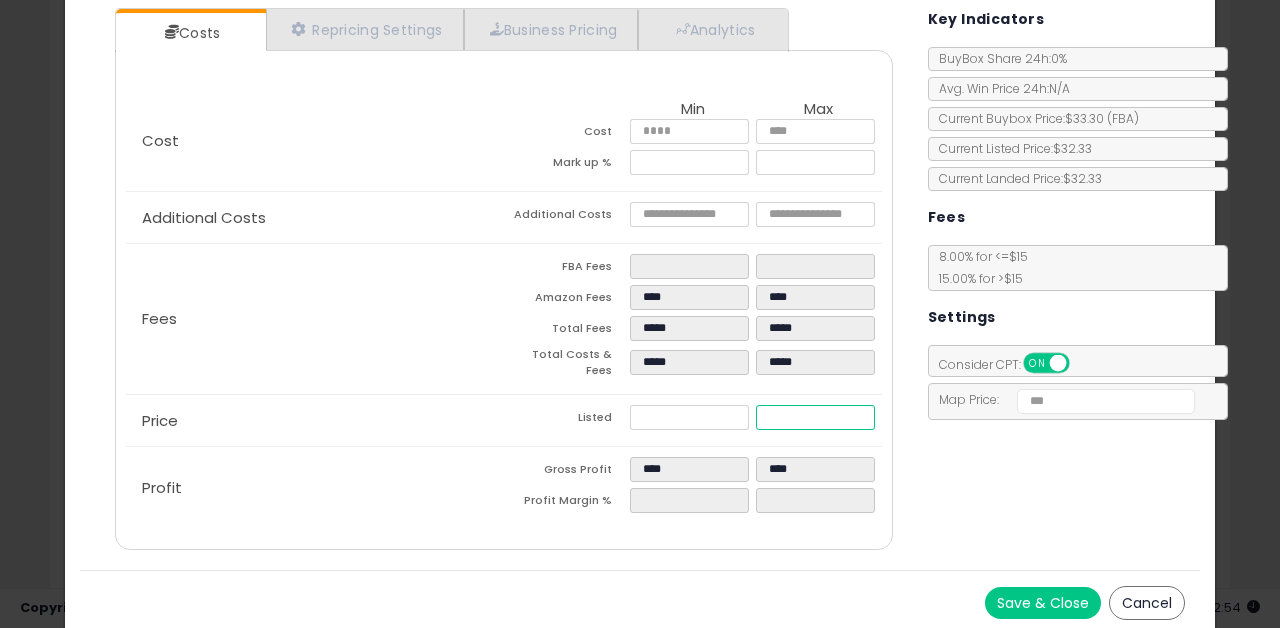 click on "*****" at bounding box center [816, 417] 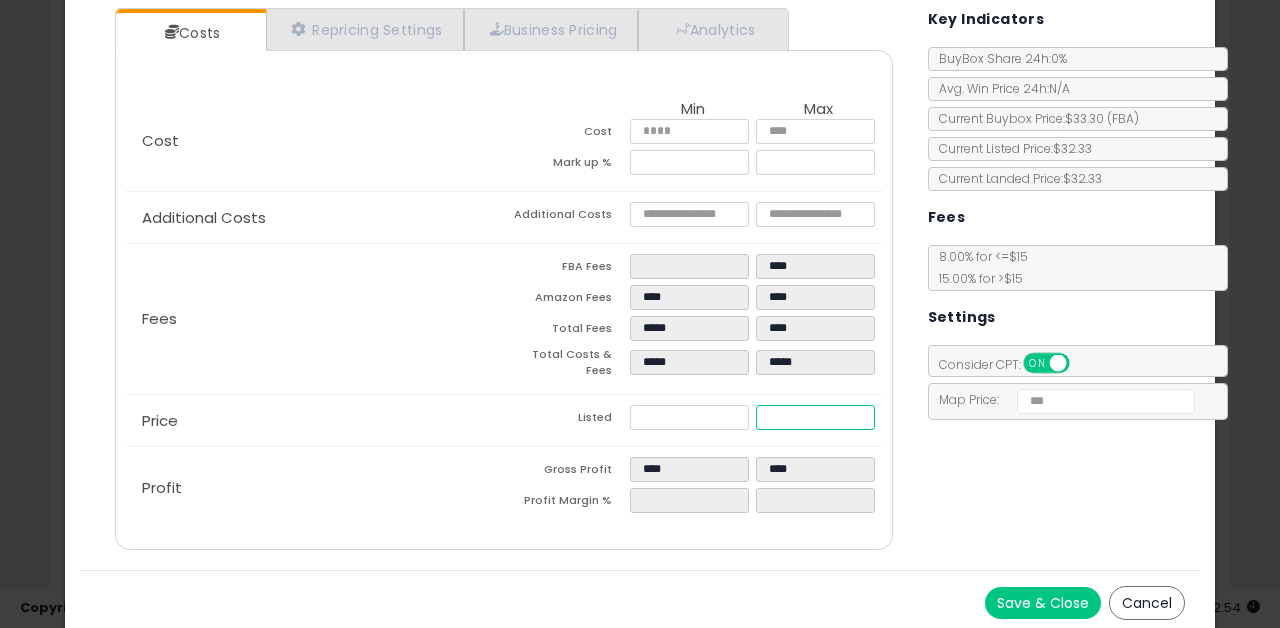 type on "****" 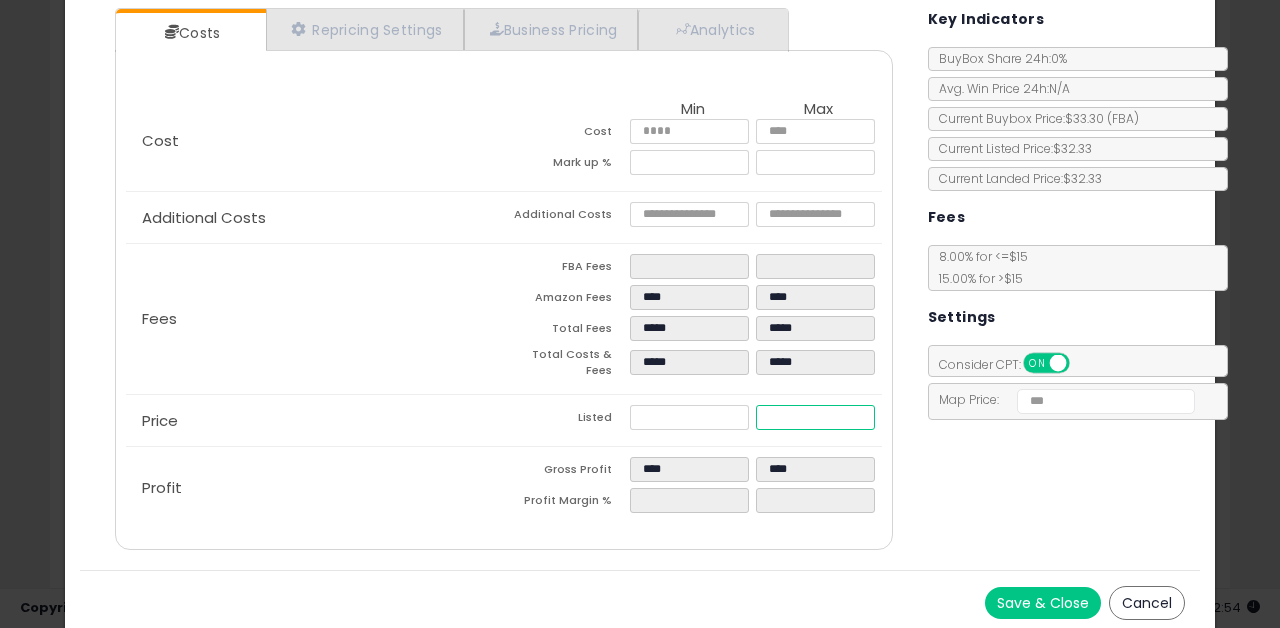 type on "****" 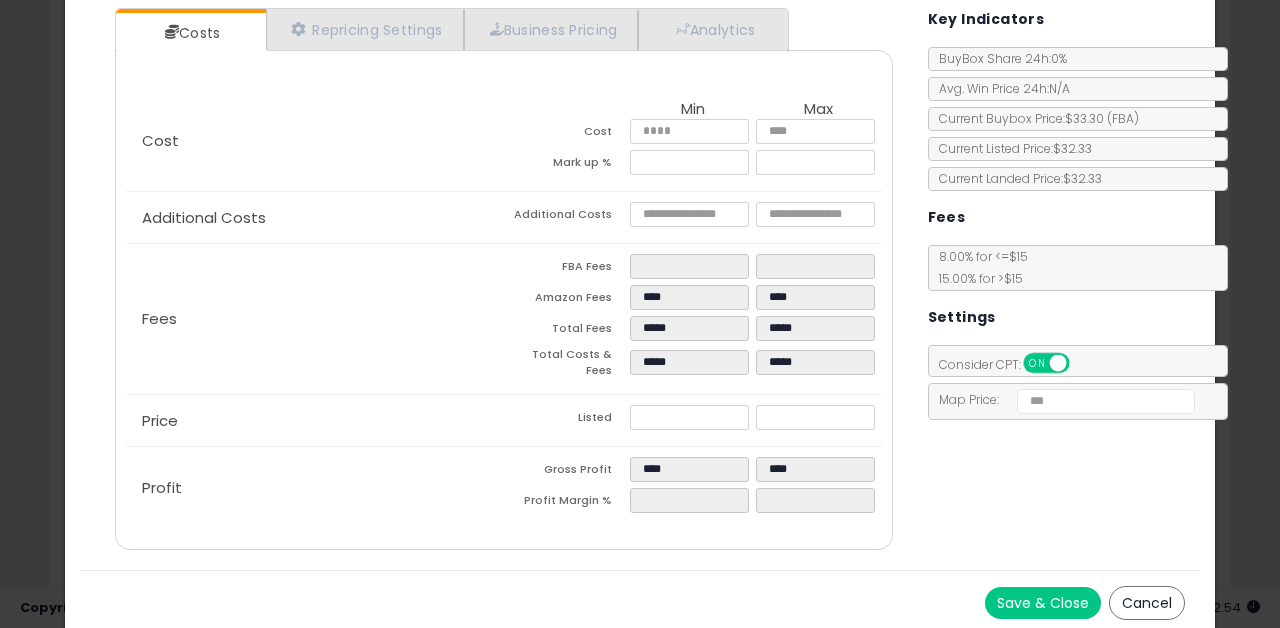 type on "*****" 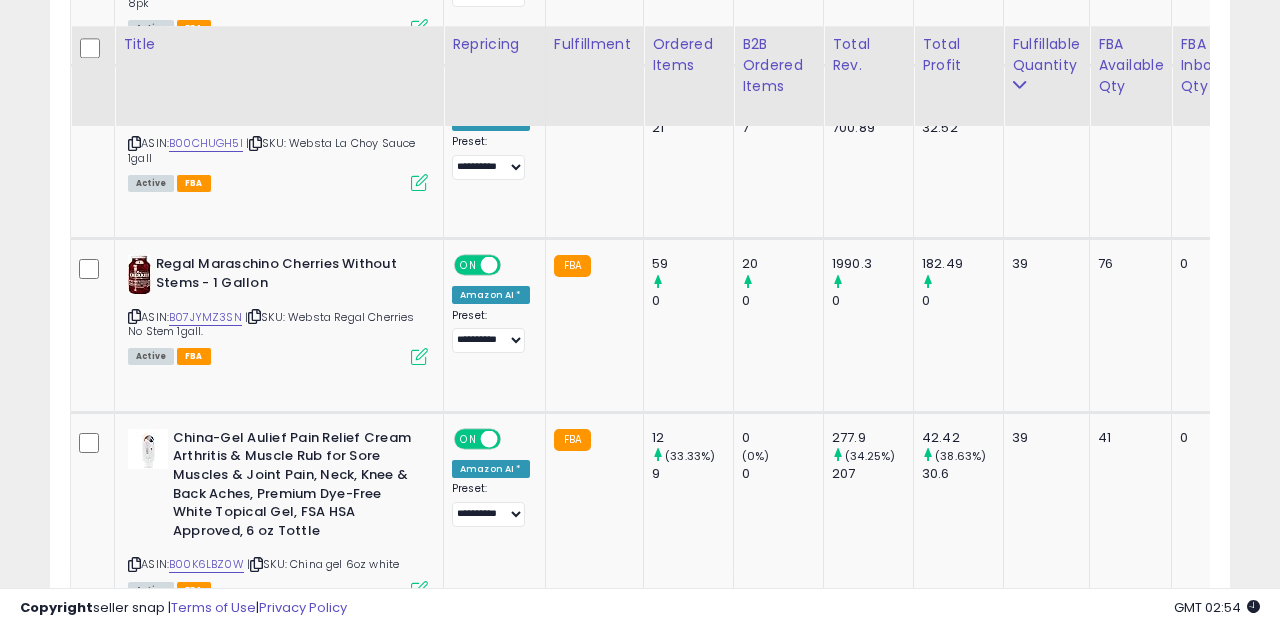 scroll, scrollTop: 3392, scrollLeft: 0, axis: vertical 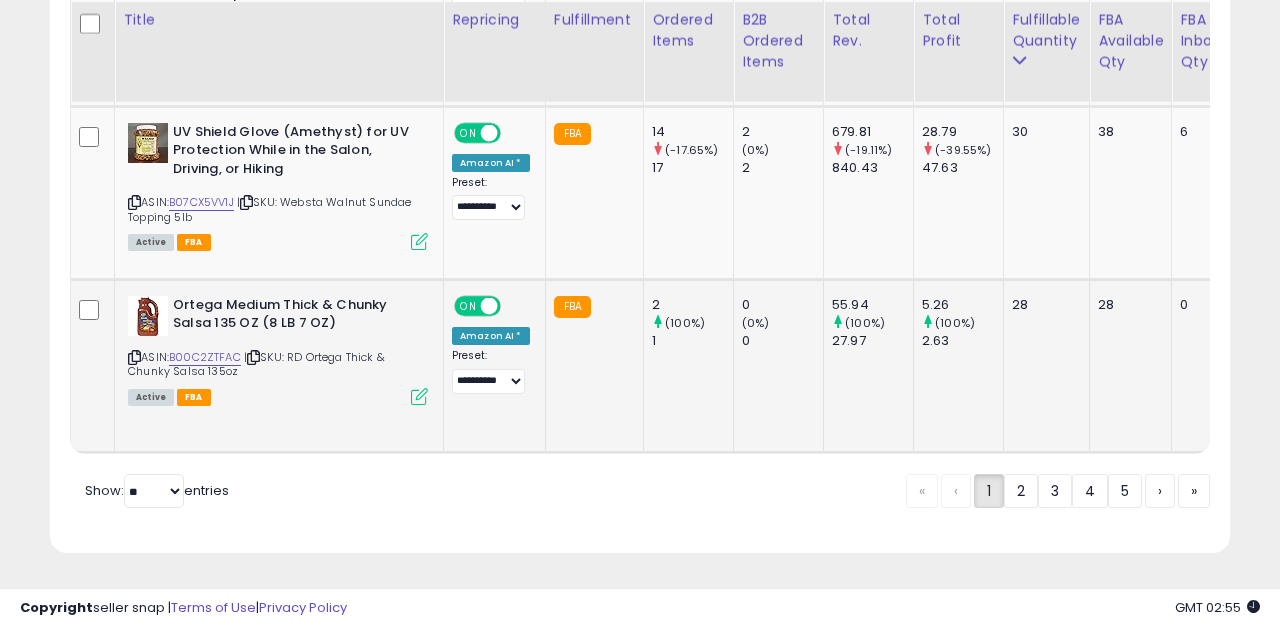 click at bounding box center (419, 396) 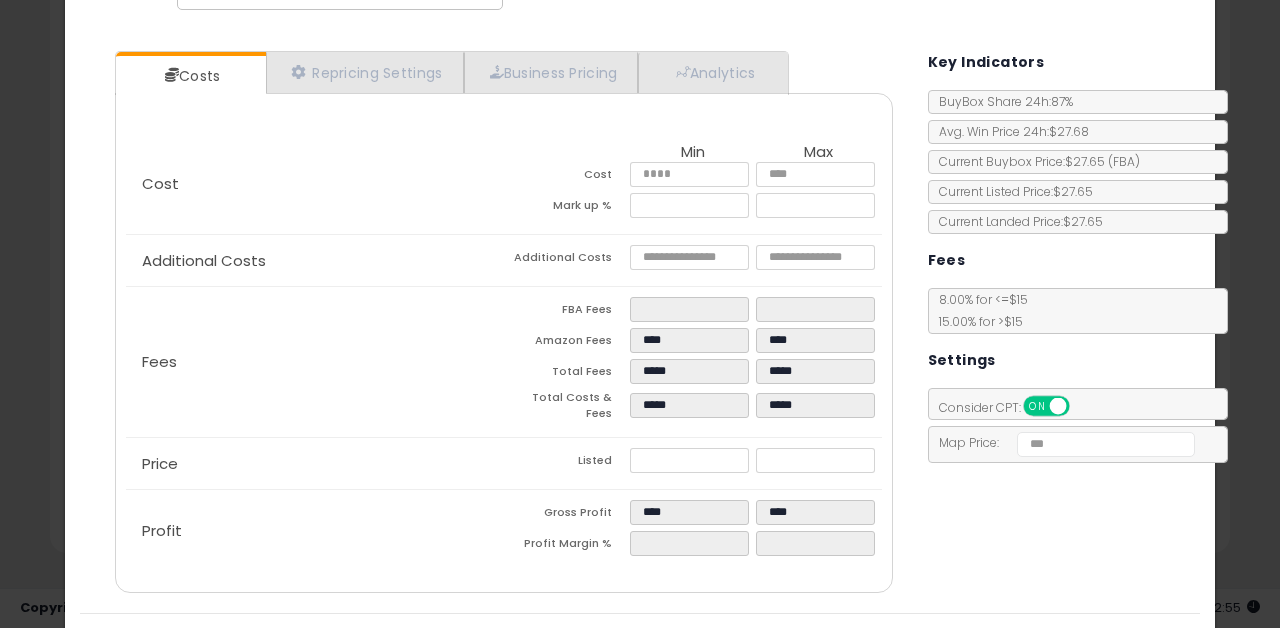 scroll, scrollTop: 0, scrollLeft: 0, axis: both 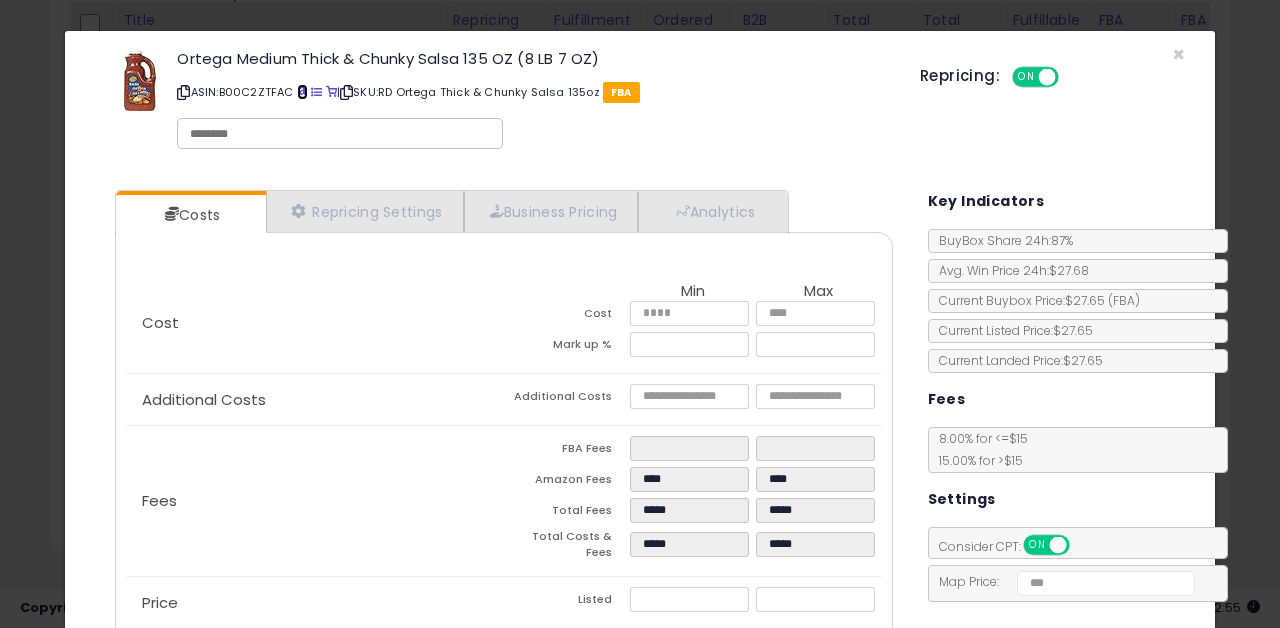 click at bounding box center (302, 92) 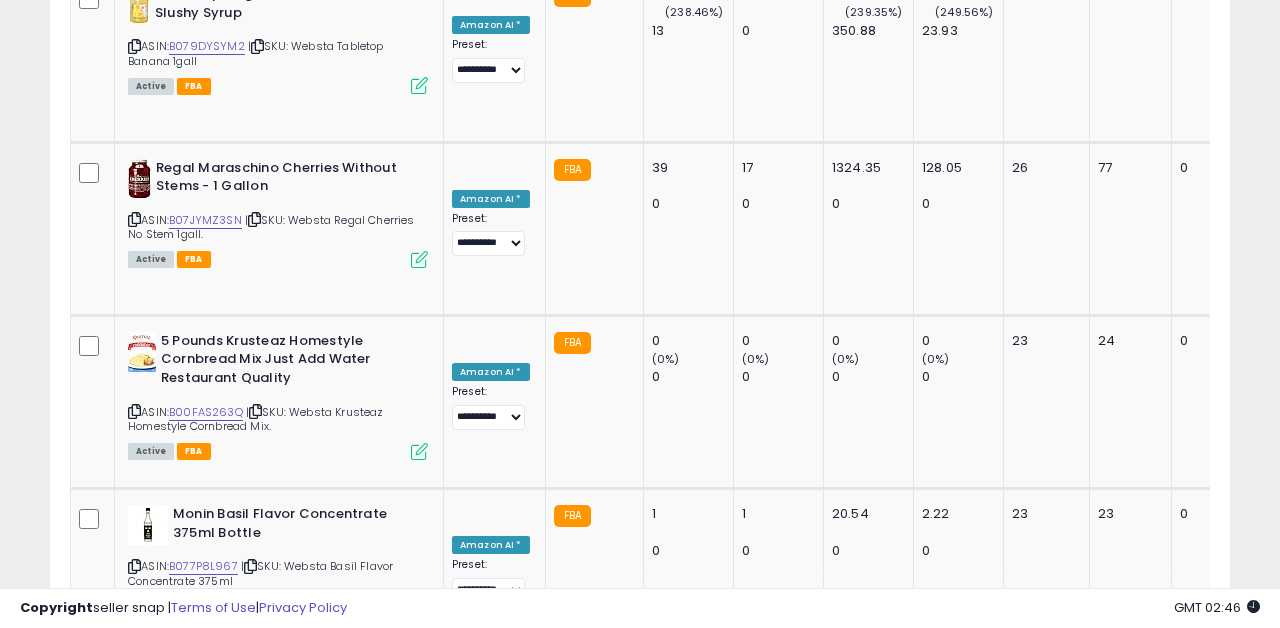scroll, scrollTop: 1919, scrollLeft: 0, axis: vertical 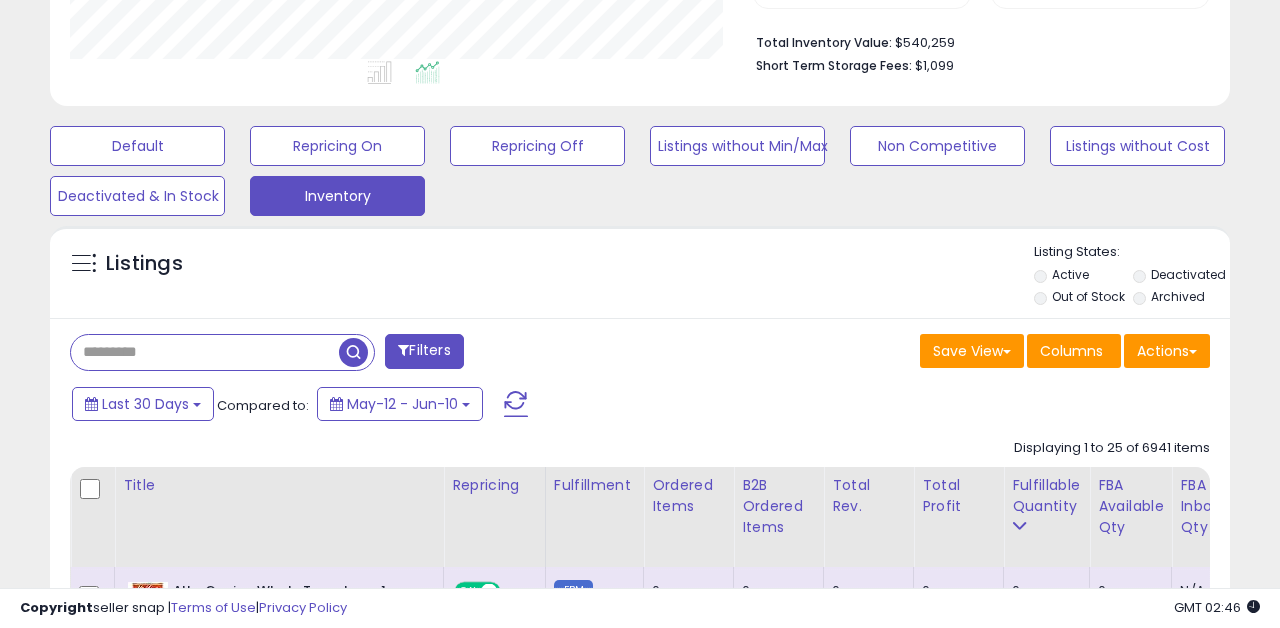 click at bounding box center [205, 352] 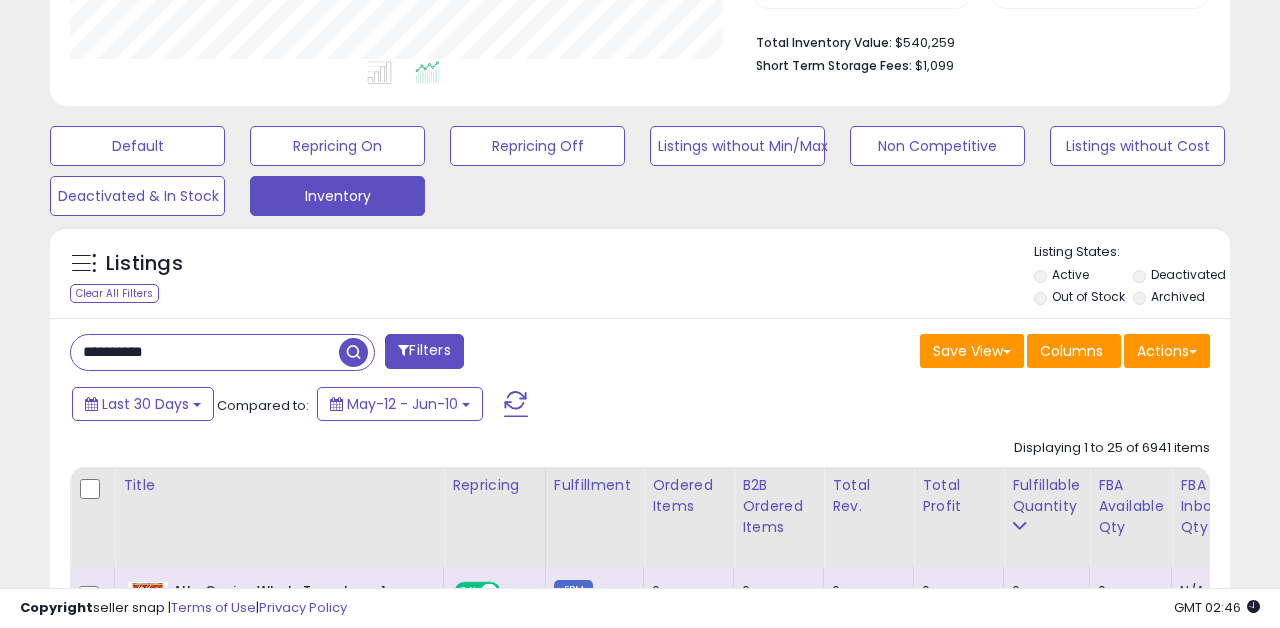 type on "**********" 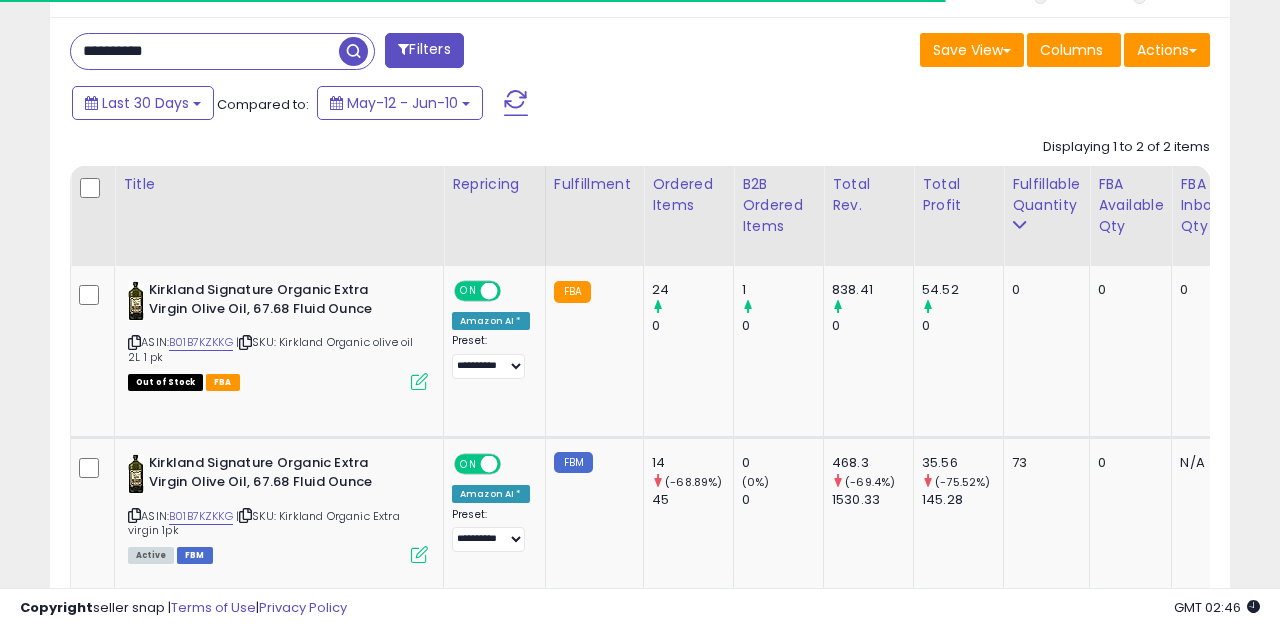 scroll, scrollTop: 808, scrollLeft: 0, axis: vertical 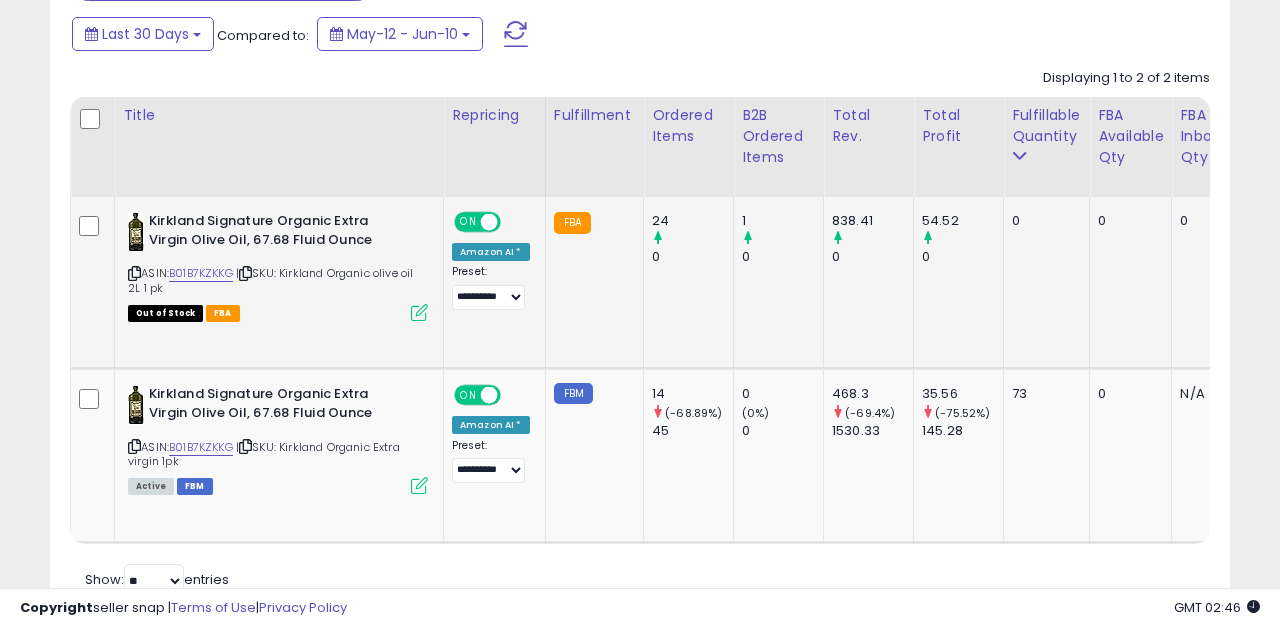 click at bounding box center (419, 312) 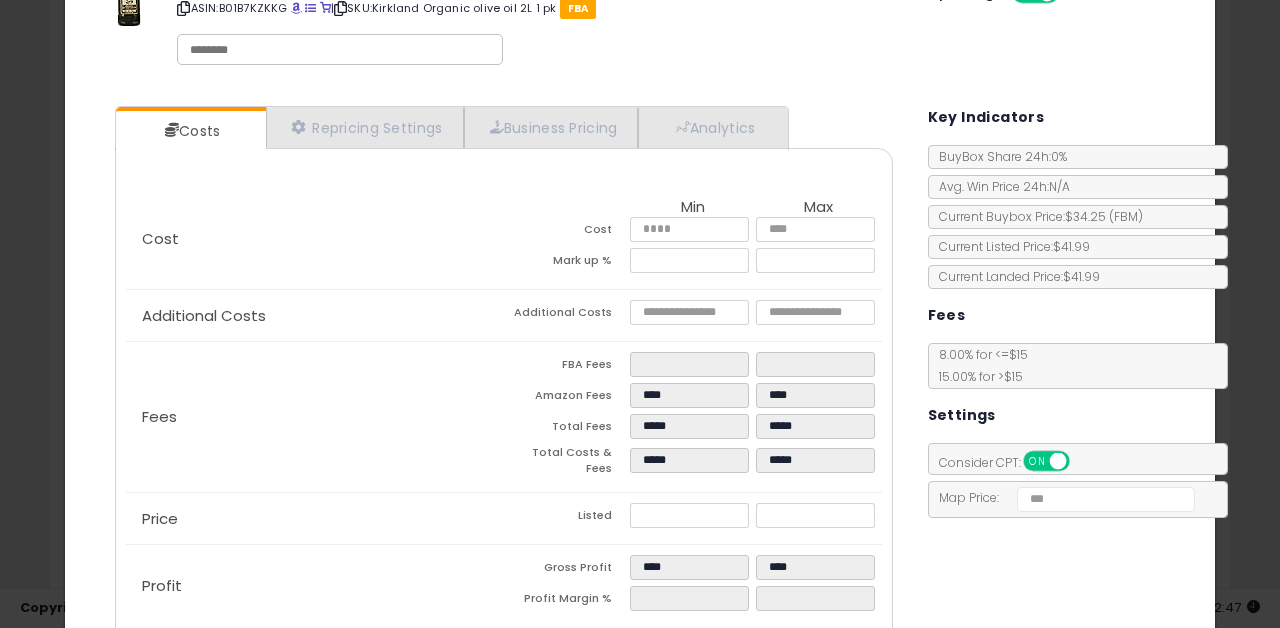 scroll, scrollTop: 0, scrollLeft: 0, axis: both 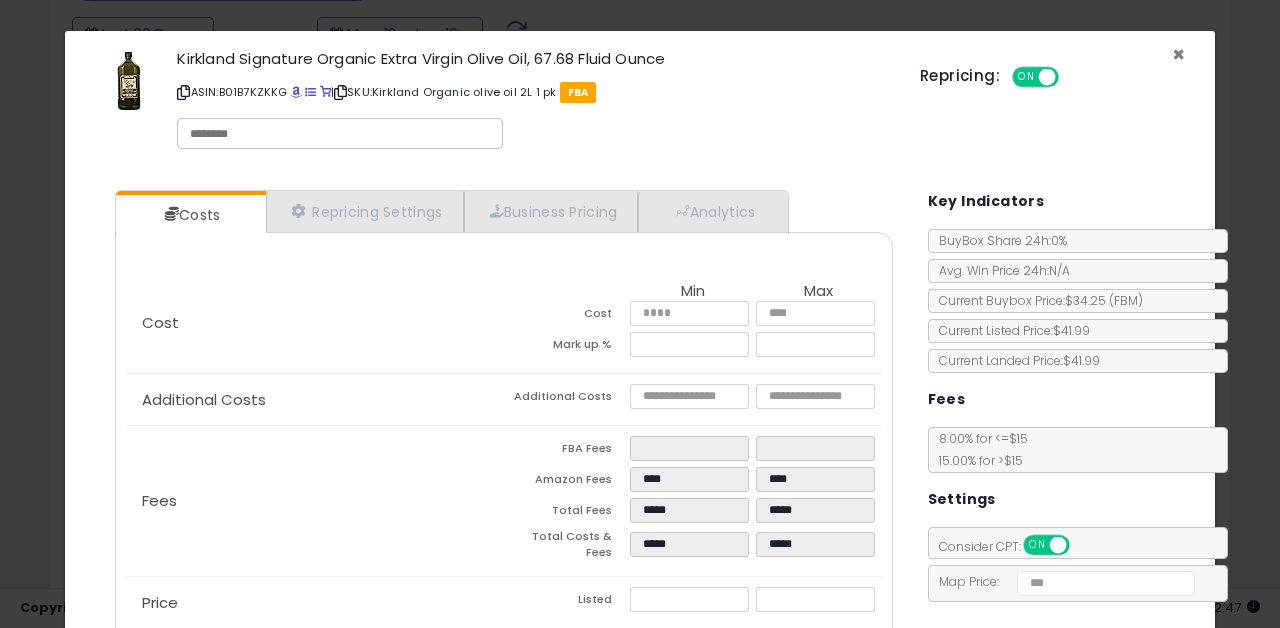 click on "×" at bounding box center [1178, 54] 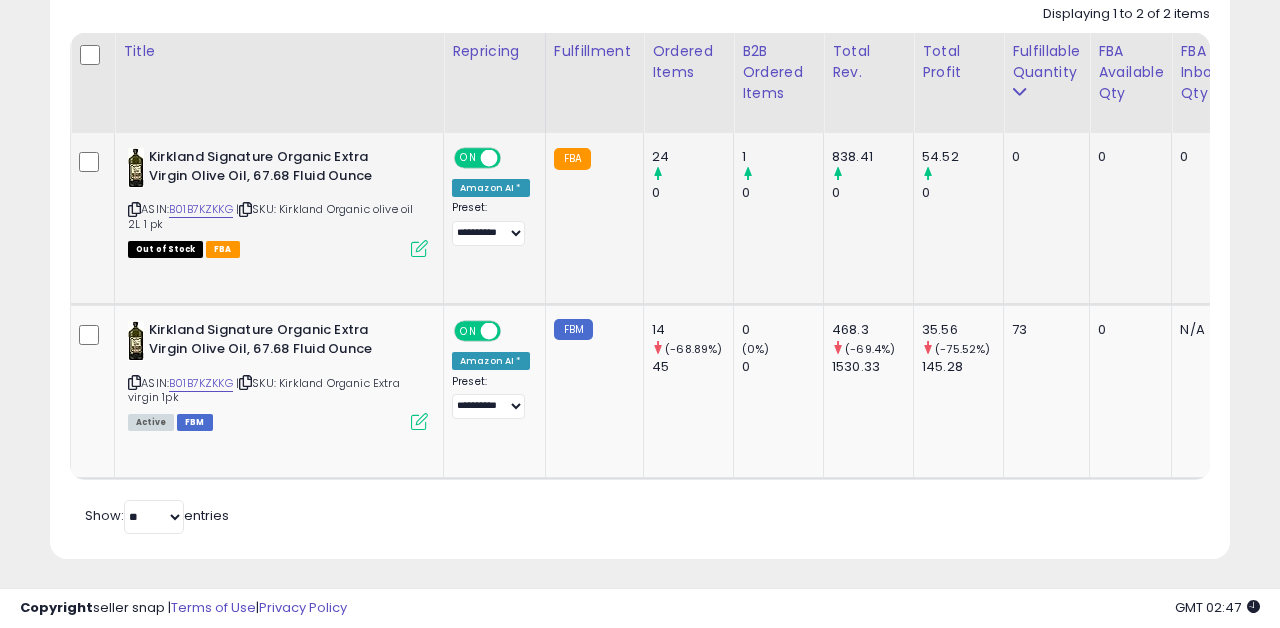 scroll, scrollTop: 944, scrollLeft: 0, axis: vertical 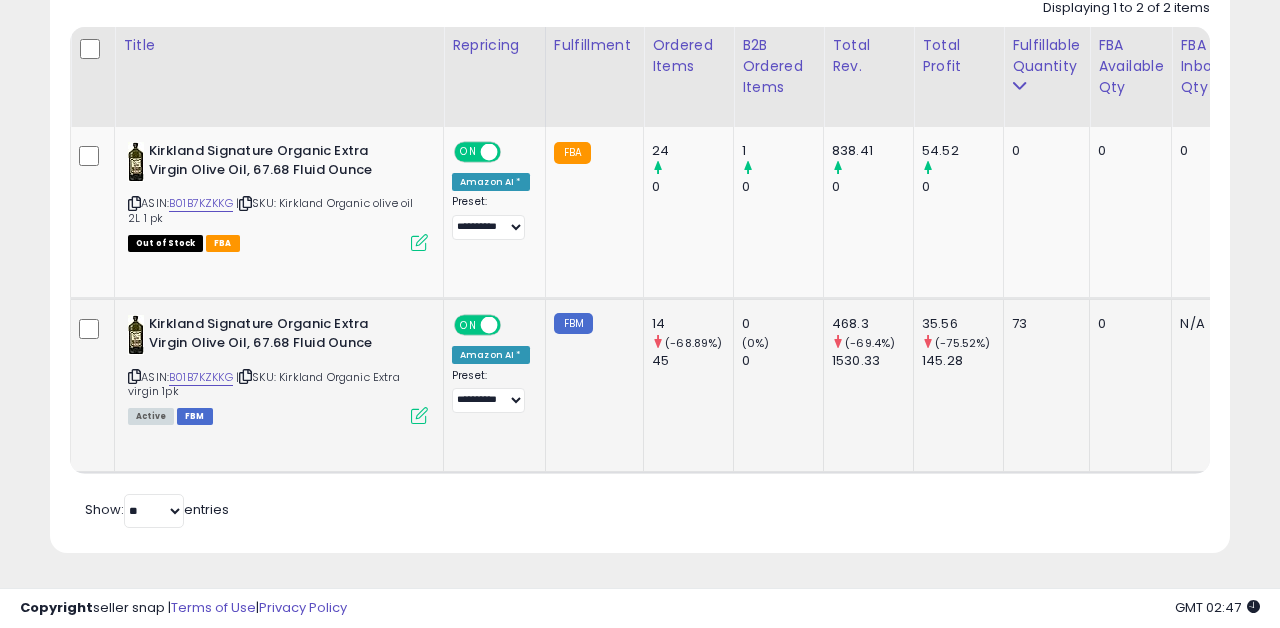 click at bounding box center (419, 415) 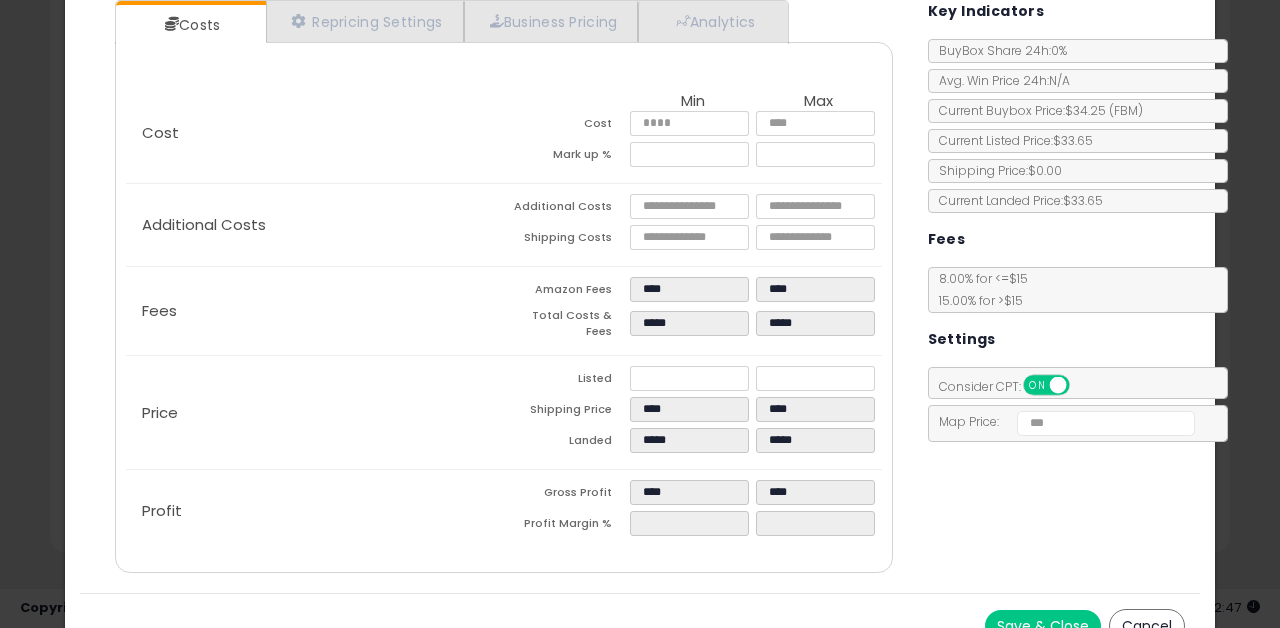 scroll, scrollTop: 196, scrollLeft: 0, axis: vertical 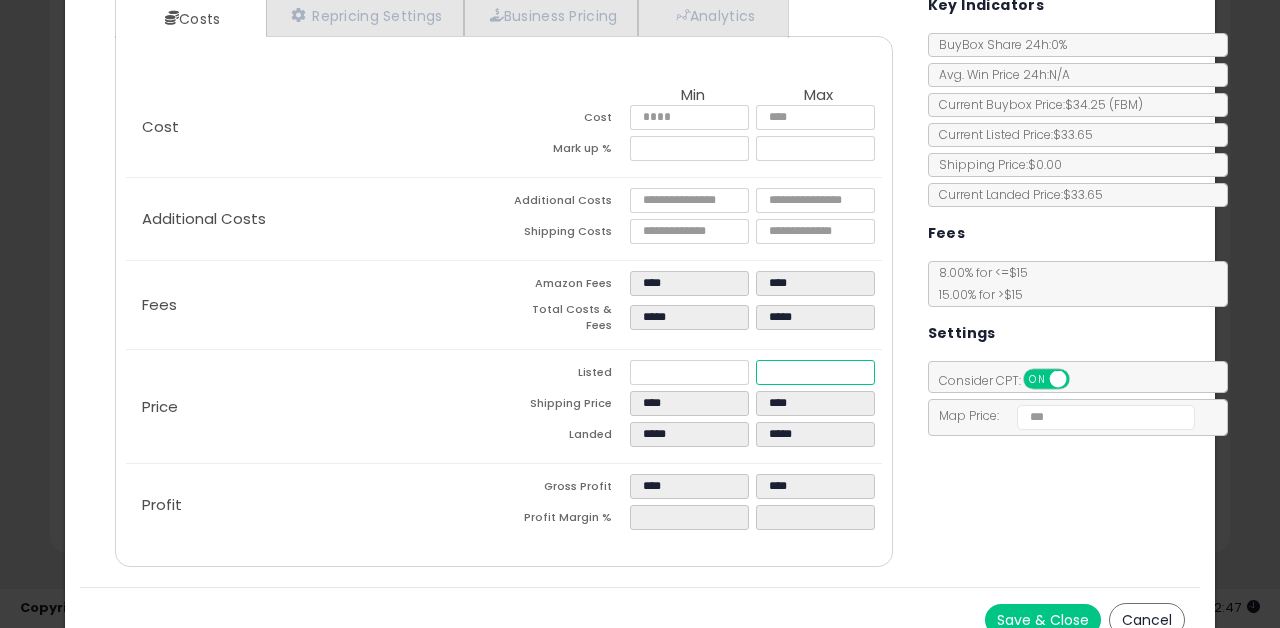 click on "*****" at bounding box center [816, 372] 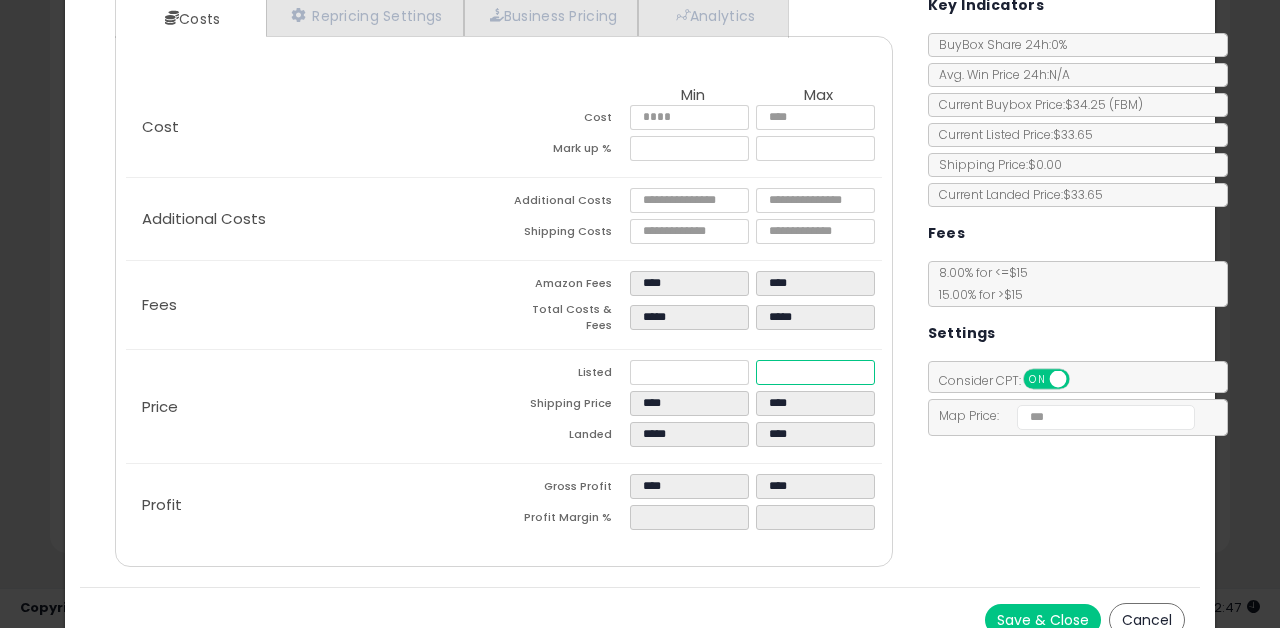 type on "****" 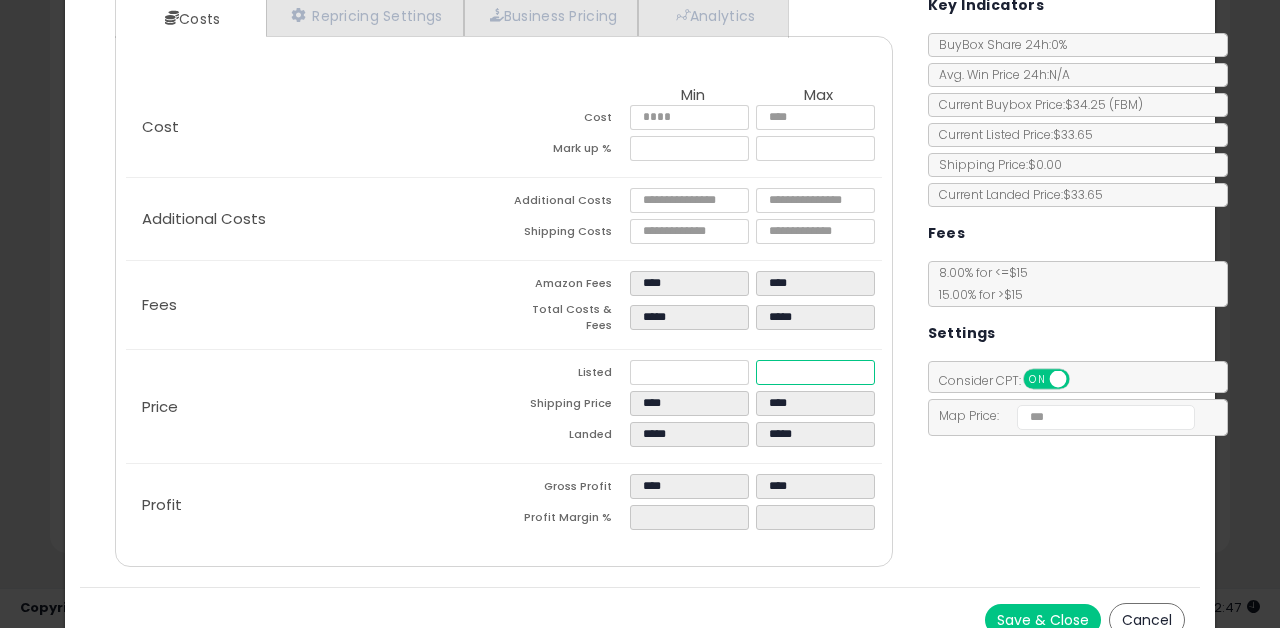 type on "****" 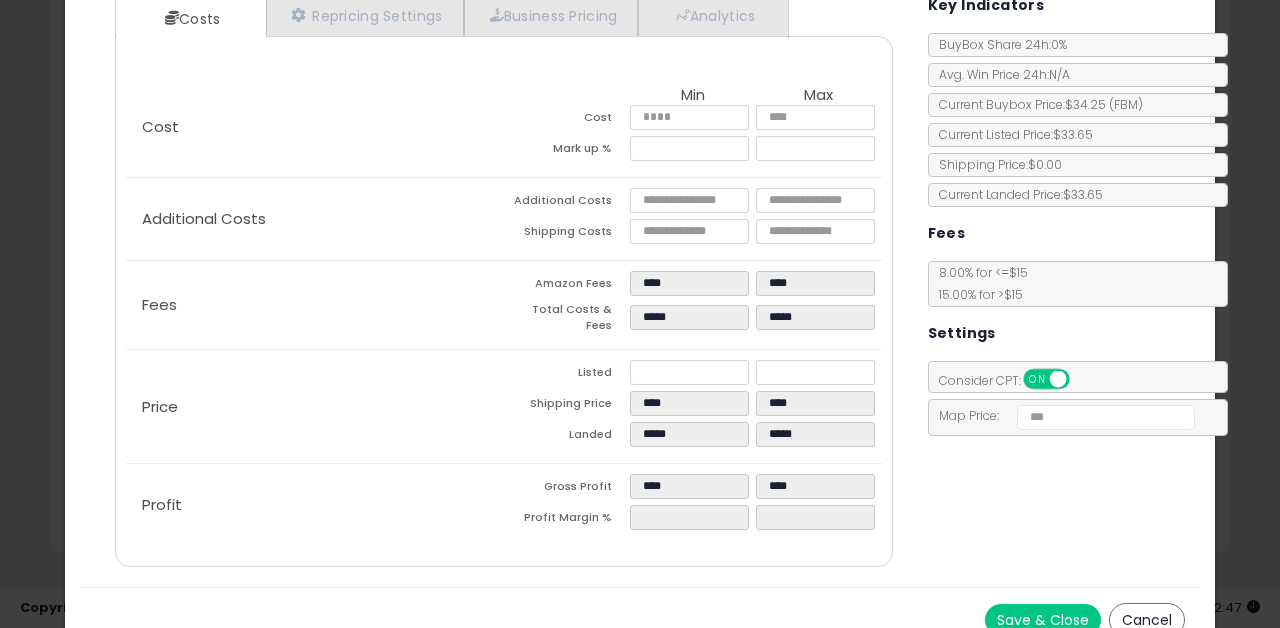 type on "*****" 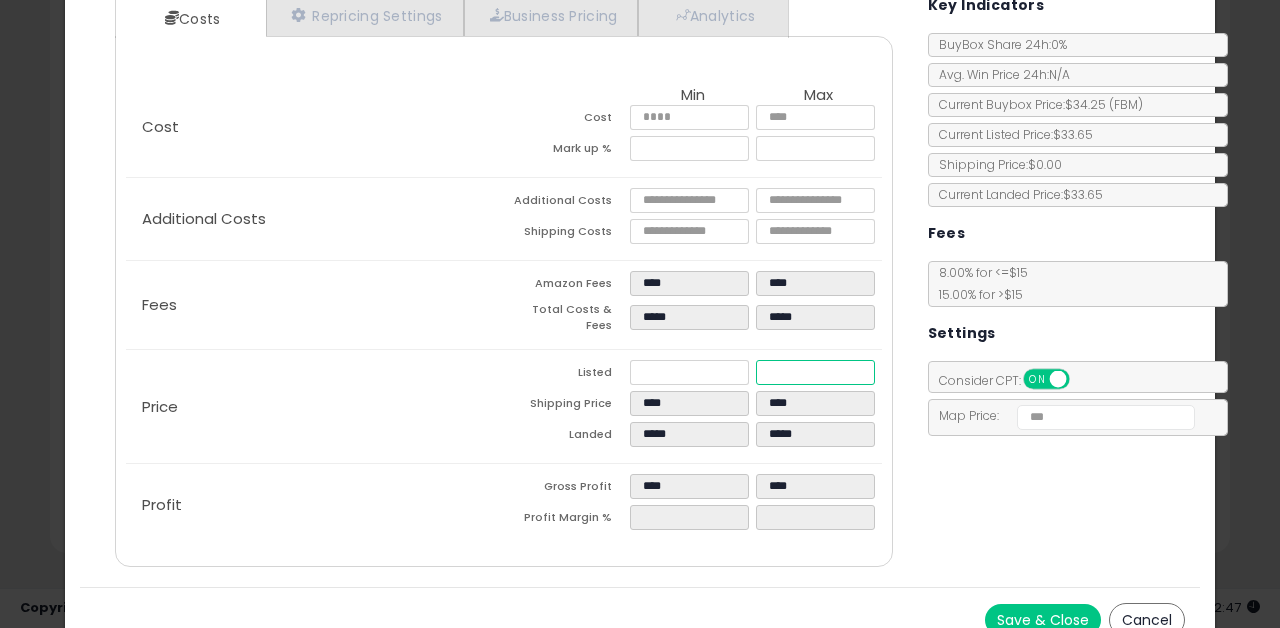 click on "*****" at bounding box center (816, 372) 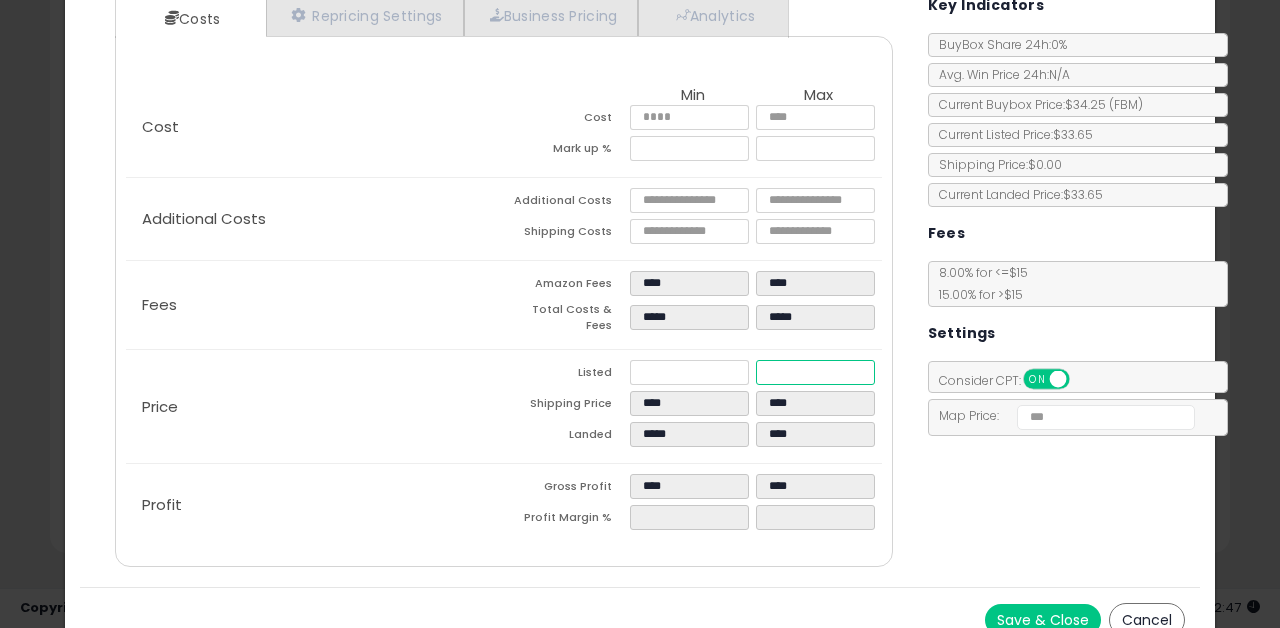 type on "****" 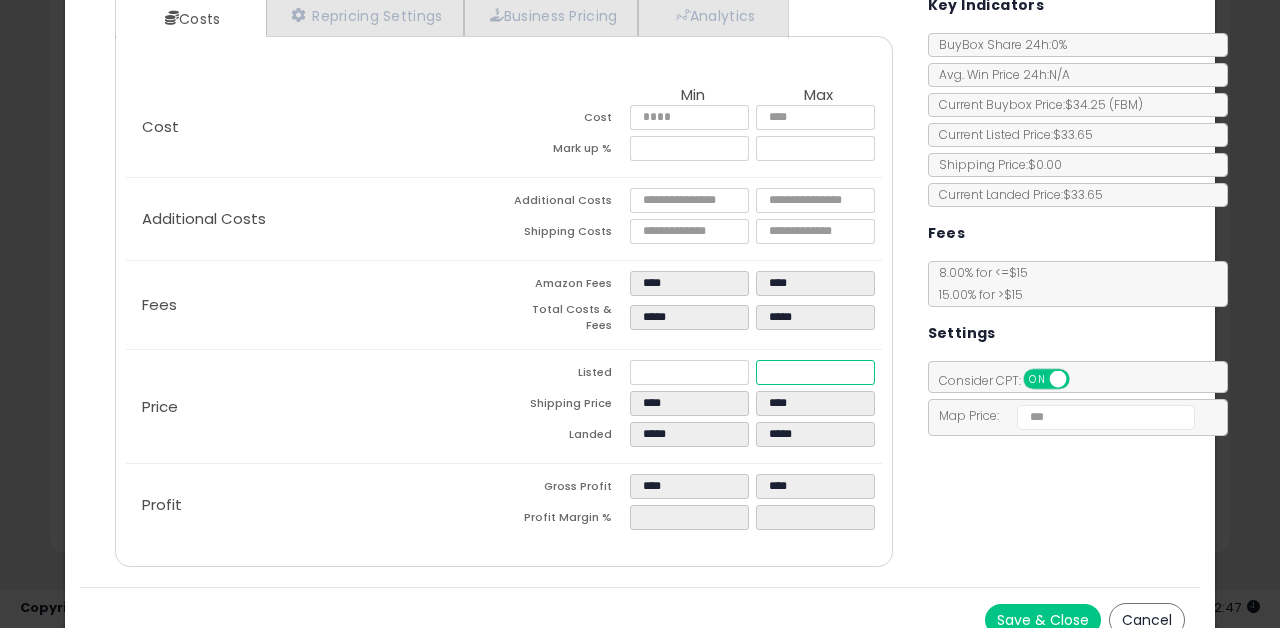 type on "****" 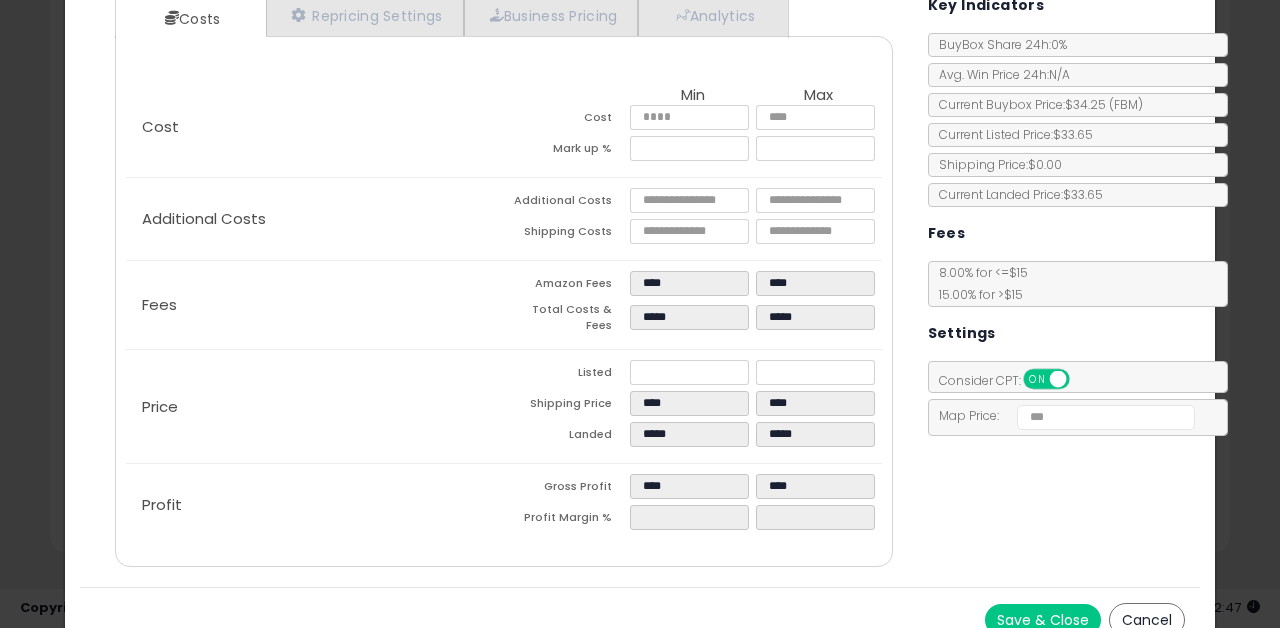 type on "*****" 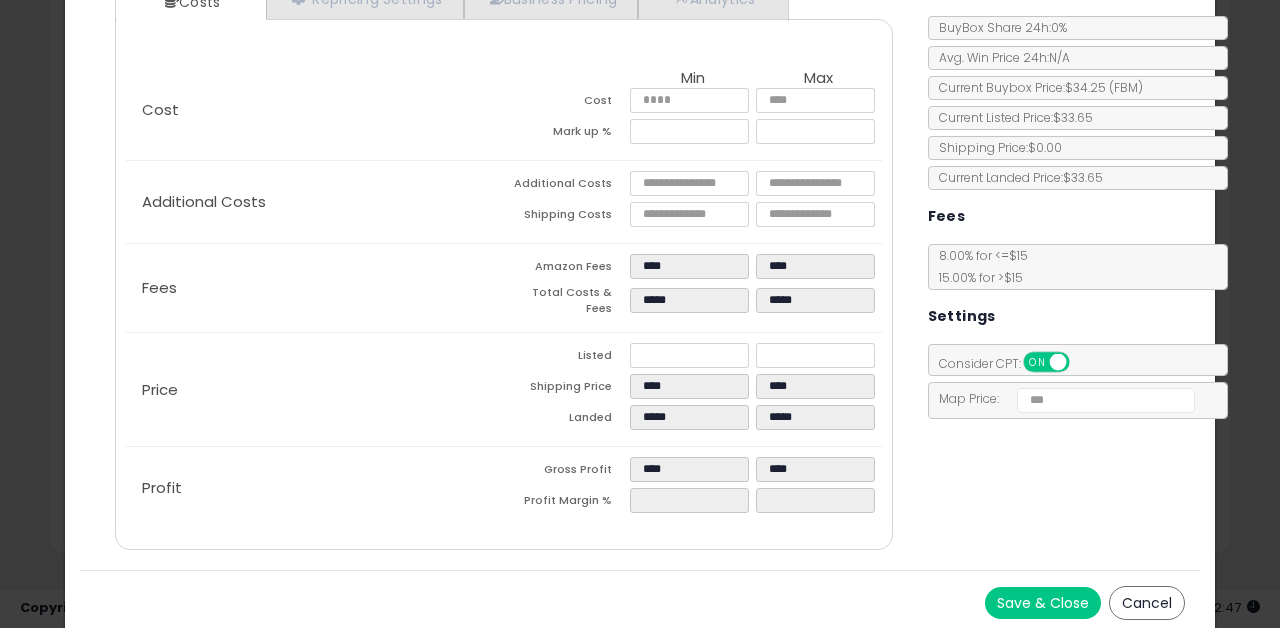 click on "Save & Close" at bounding box center [1043, 603] 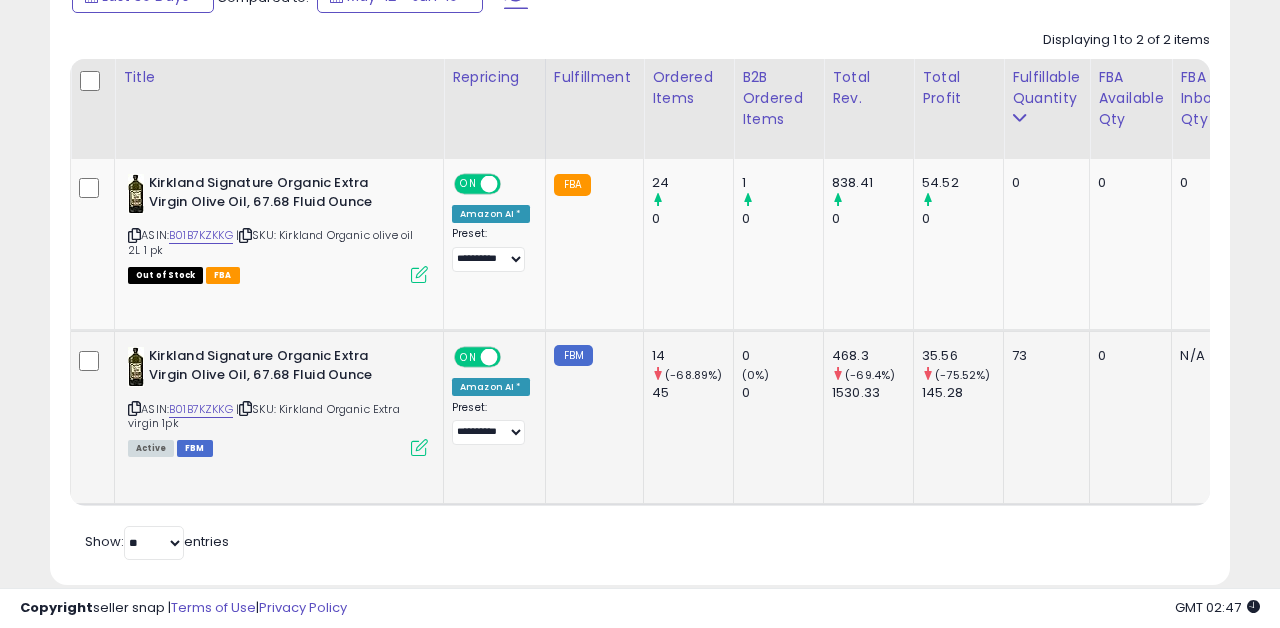 scroll, scrollTop: 916, scrollLeft: 0, axis: vertical 